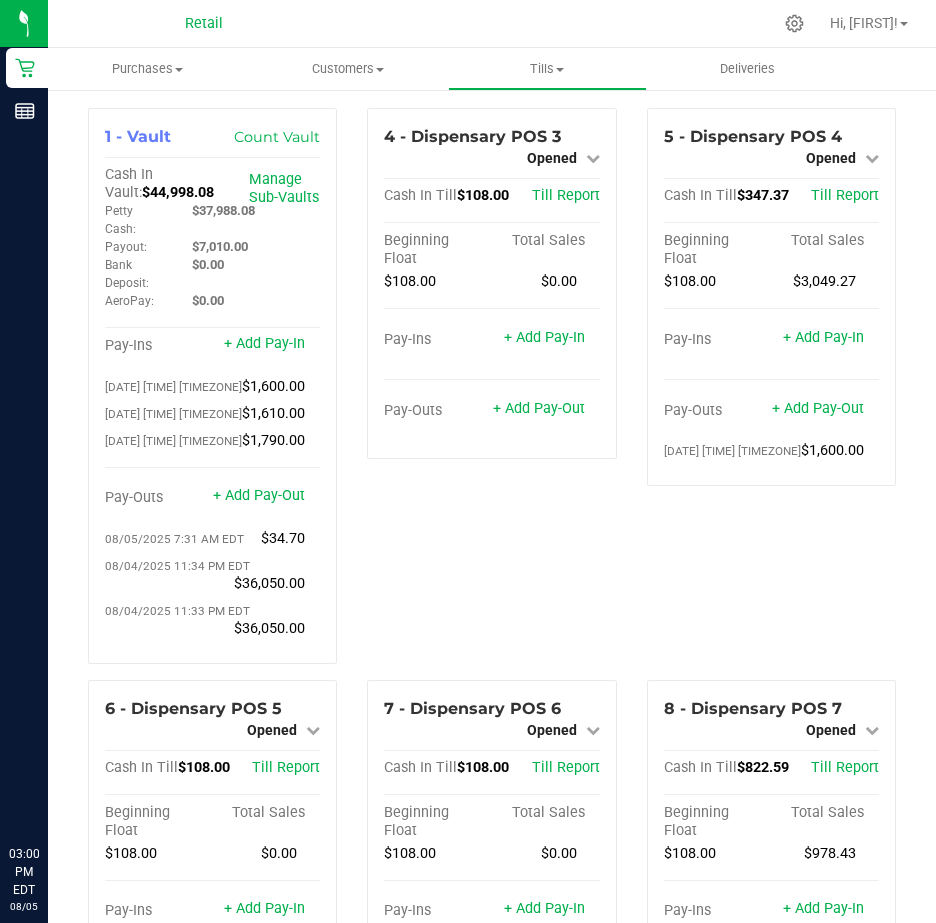 scroll, scrollTop: 0, scrollLeft: 0, axis: both 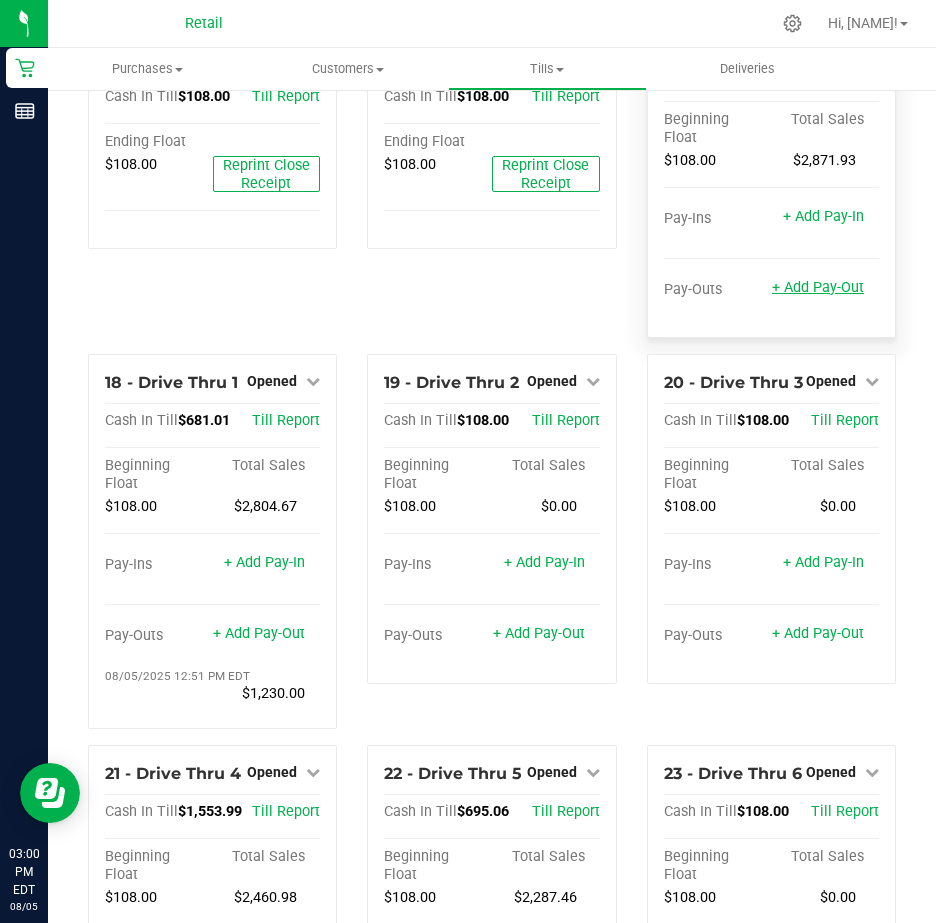 click on "+ Add Pay-Out" at bounding box center [818, 287] 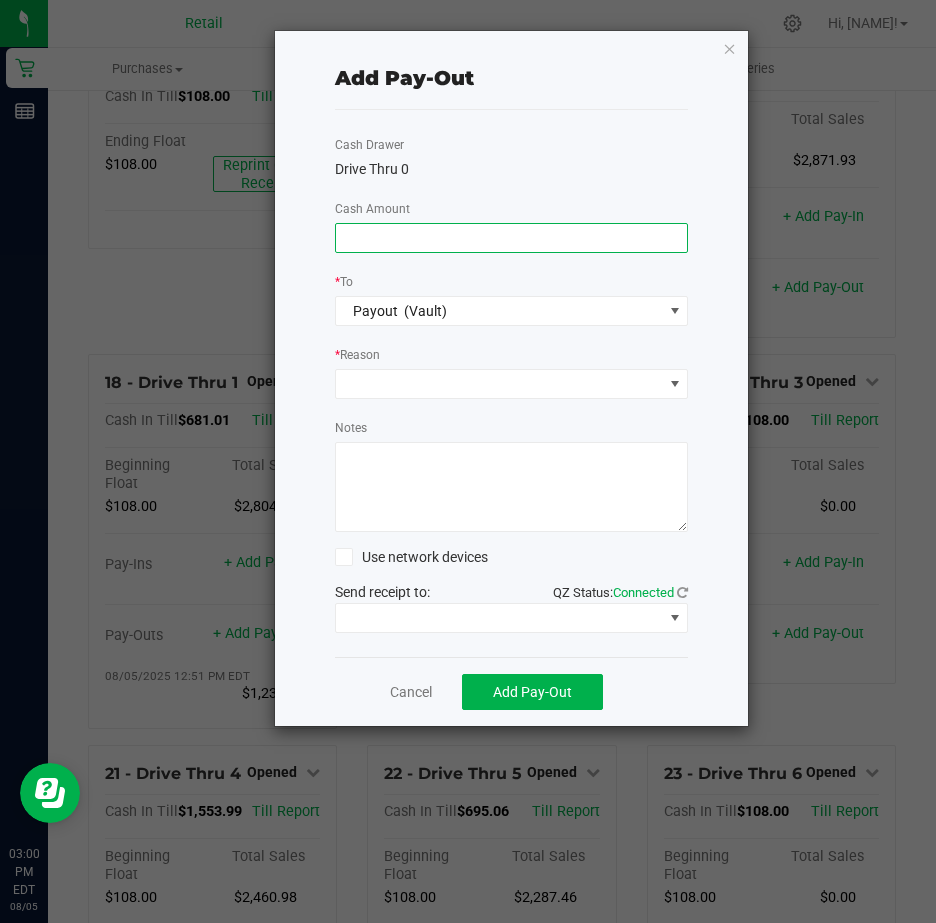 click at bounding box center [512, 238] 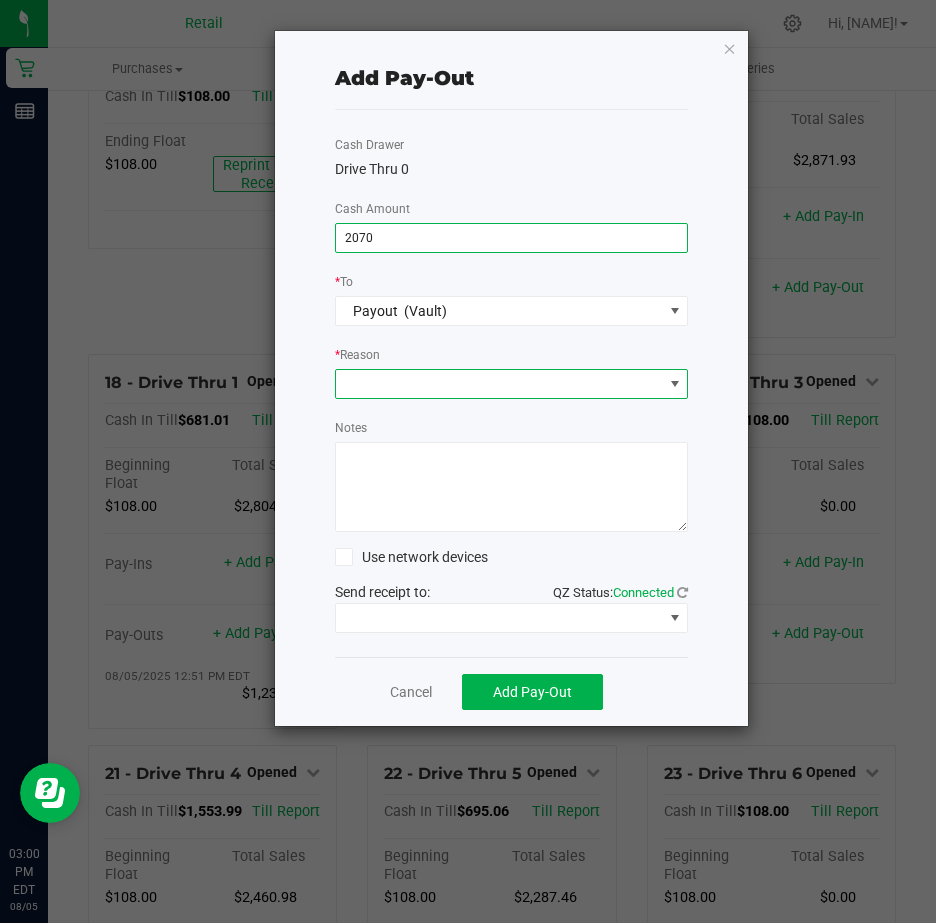 type on "$2,070.00" 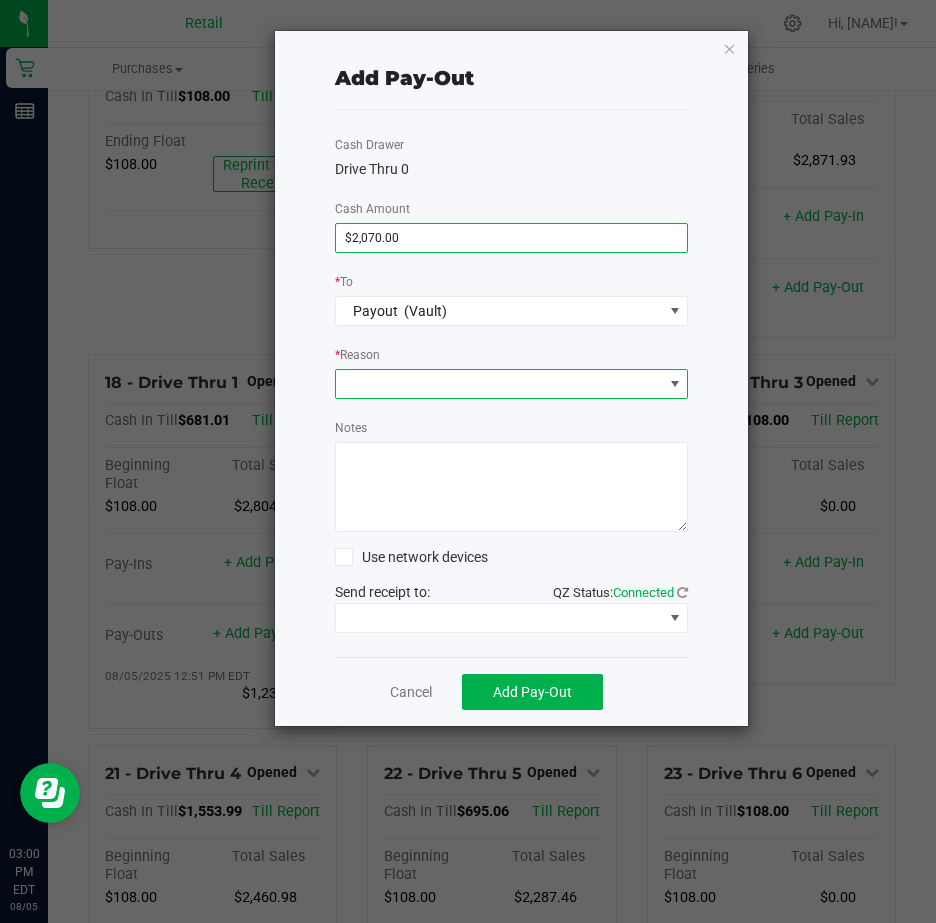 click at bounding box center (675, 384) 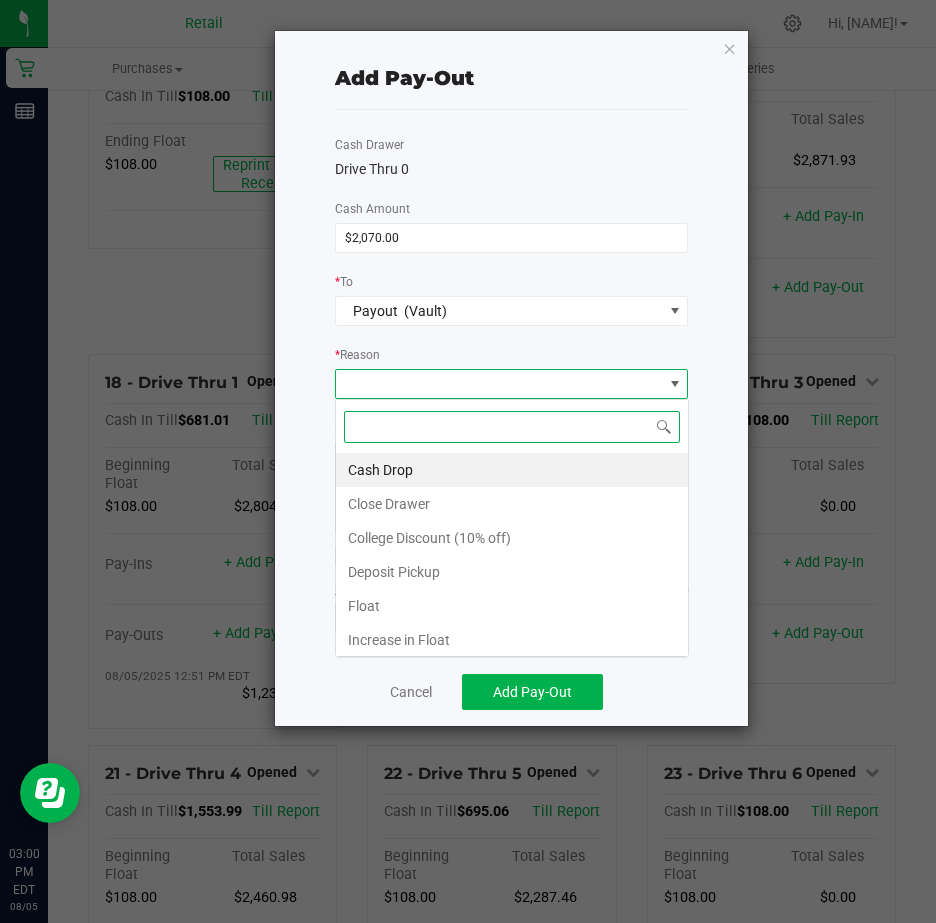 scroll, scrollTop: 99970, scrollLeft: 99646, axis: both 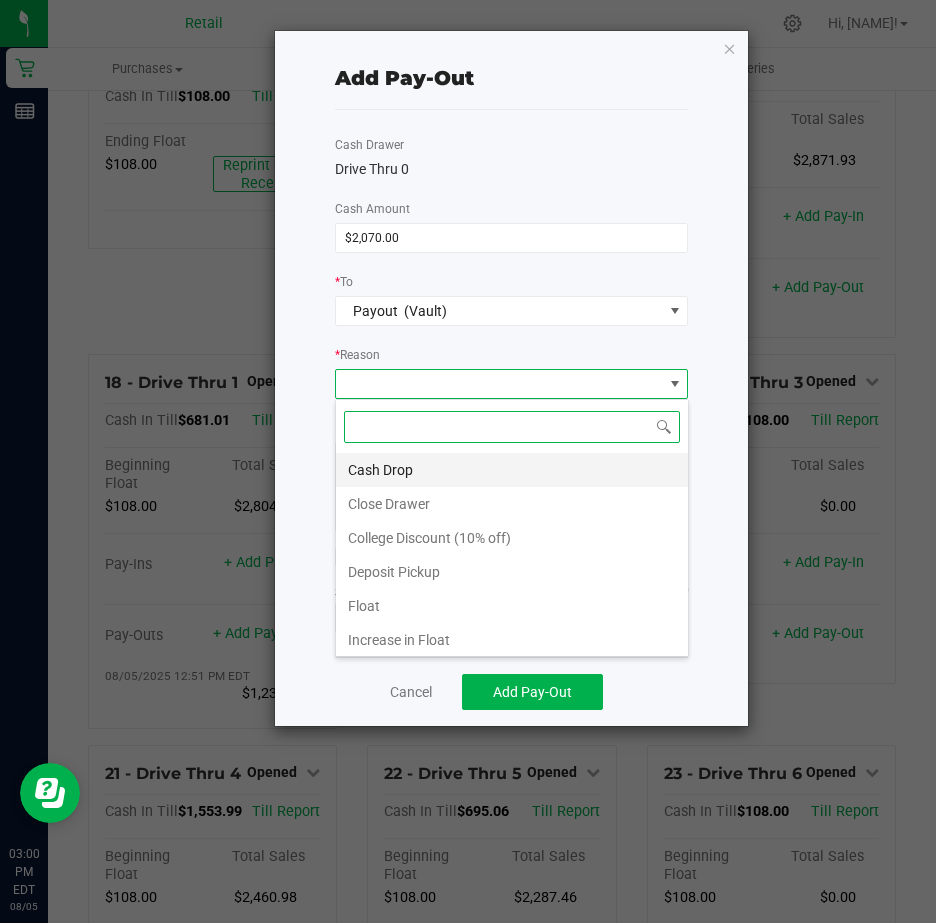 click on "Cash Drop" at bounding box center (512, 470) 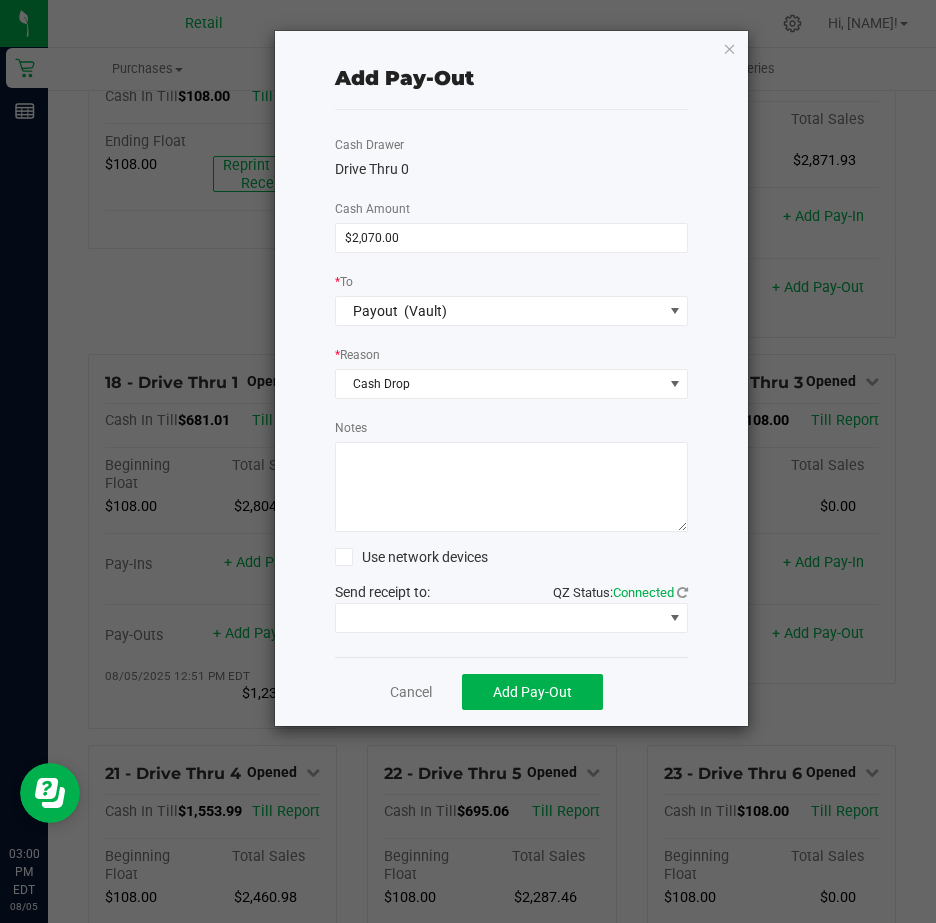 click on "Notes" at bounding box center [512, 487] 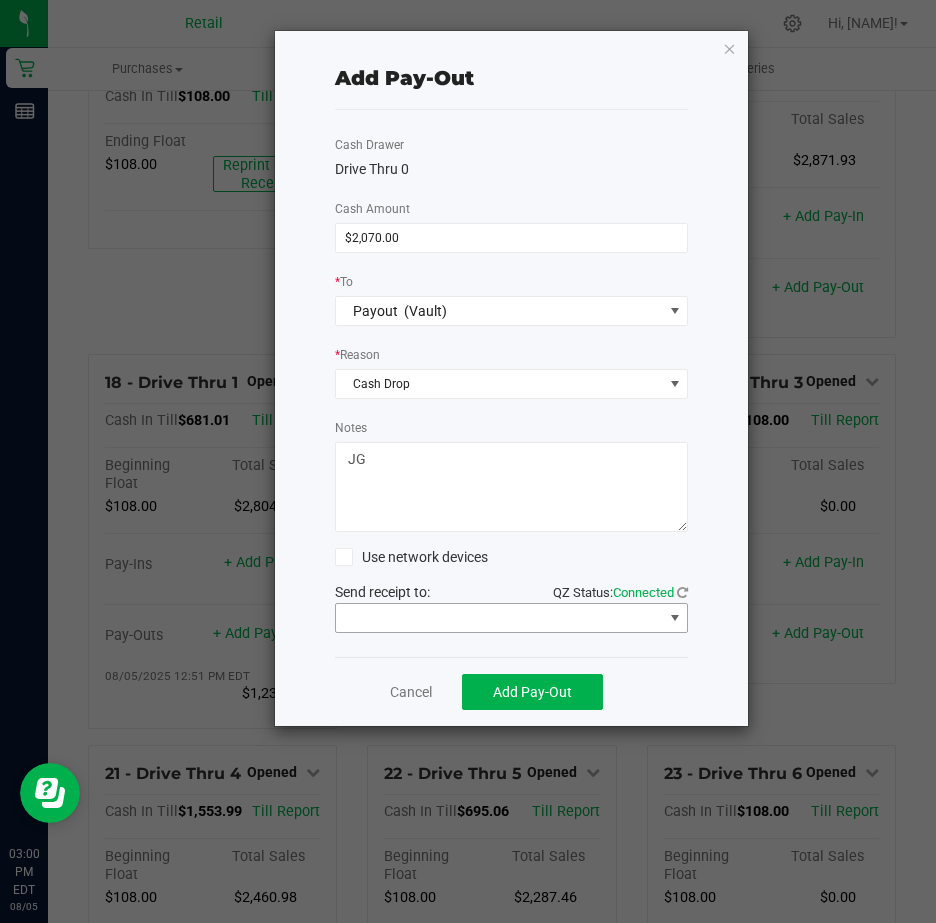 type on "JG" 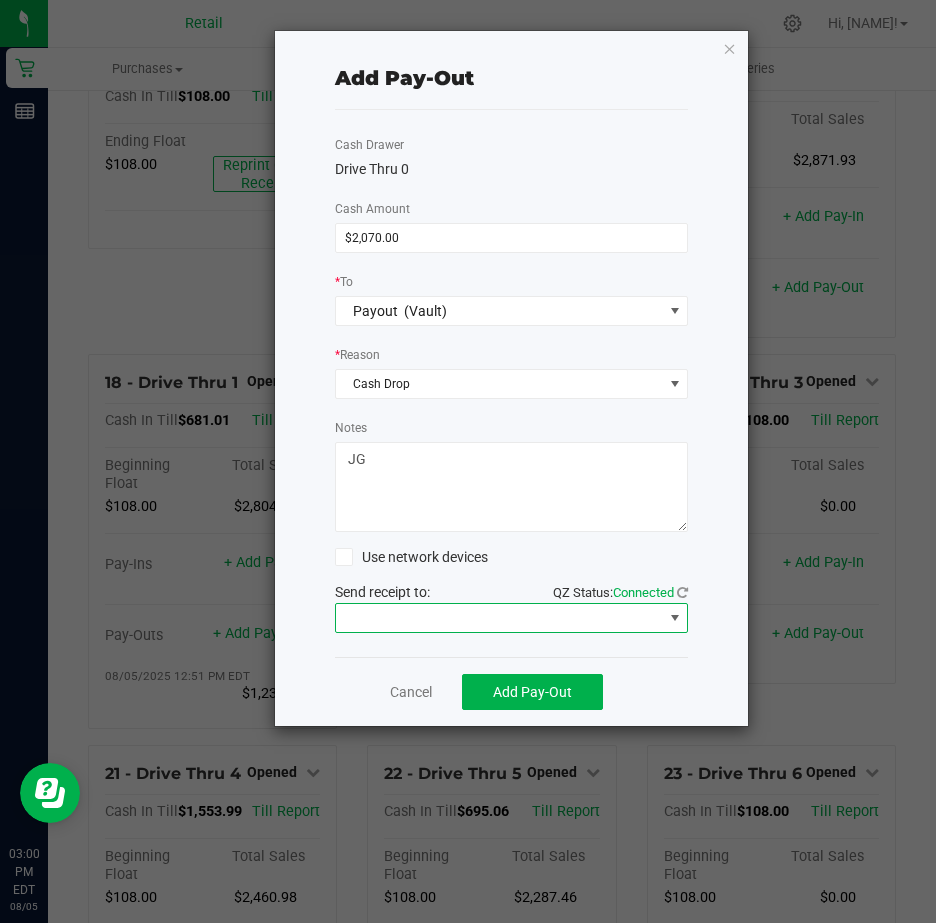 click at bounding box center (675, 618) 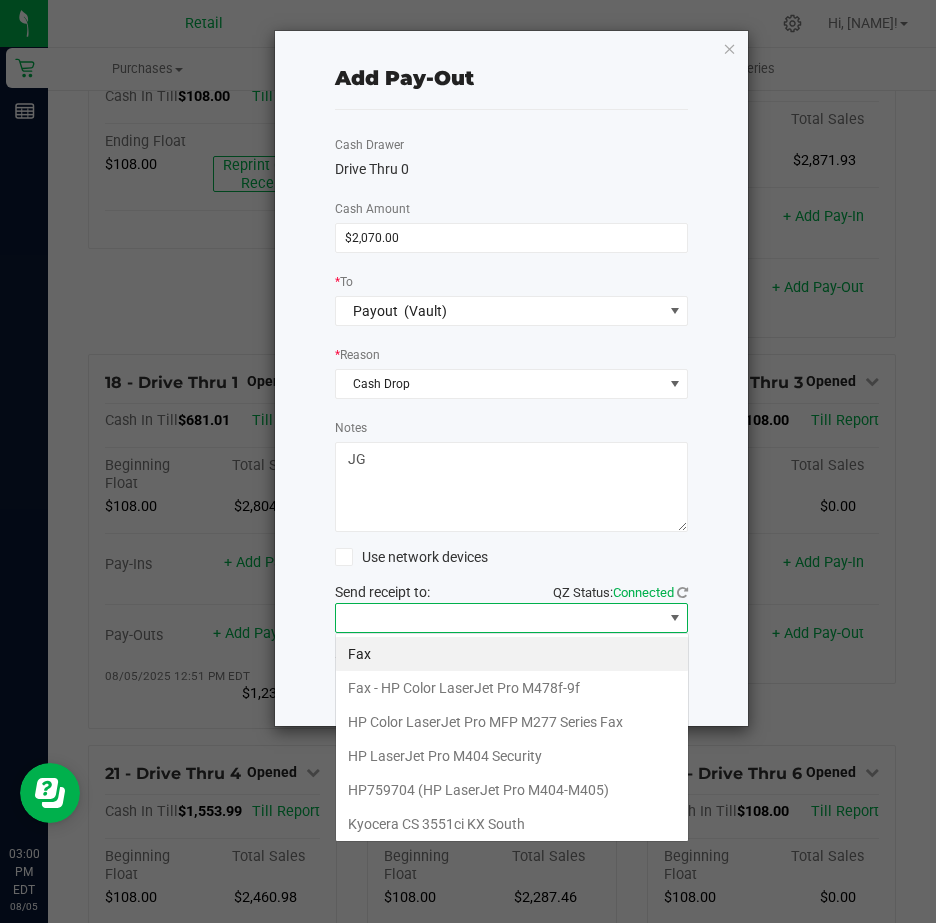 scroll, scrollTop: 99970, scrollLeft: 99646, axis: both 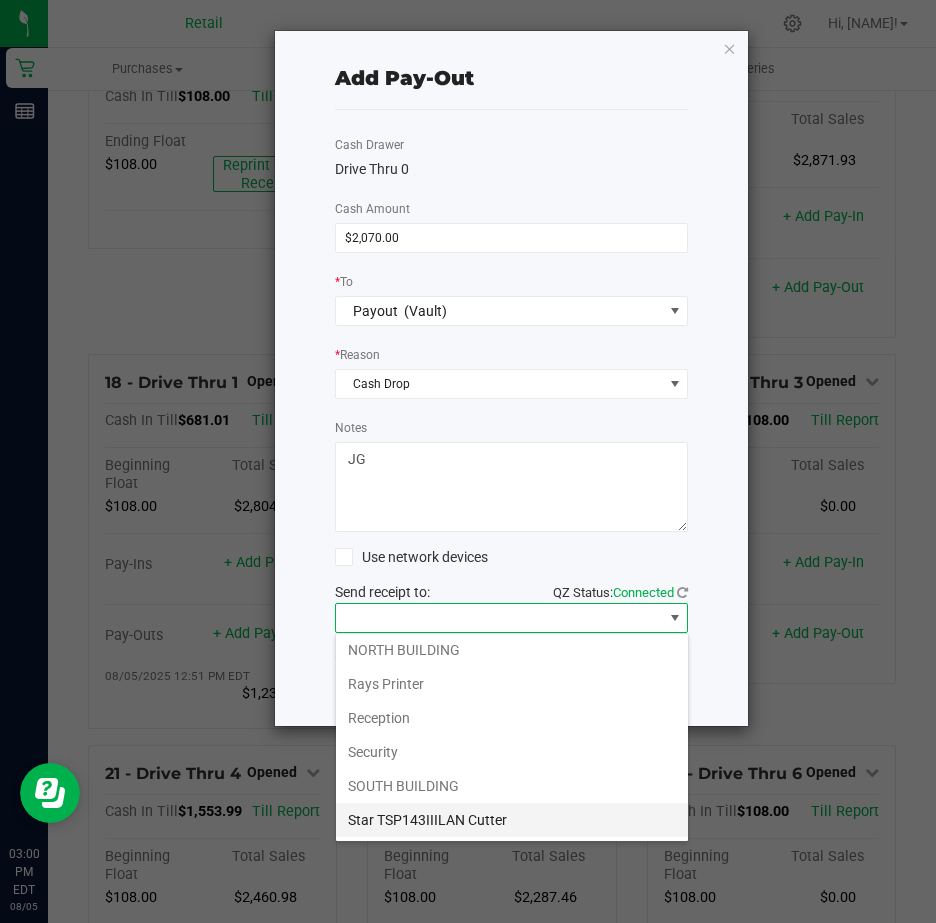 click on "Star TSP143IIILAN Cutter" at bounding box center (512, 820) 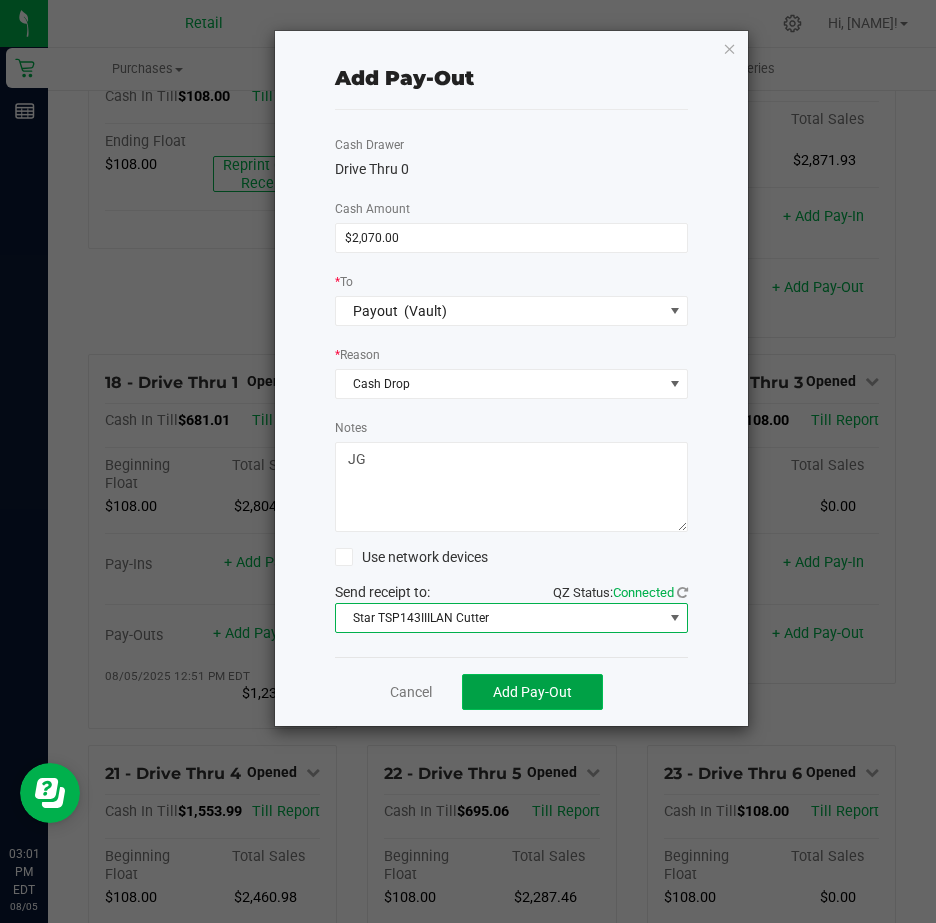 click on "Add Pay-Out" 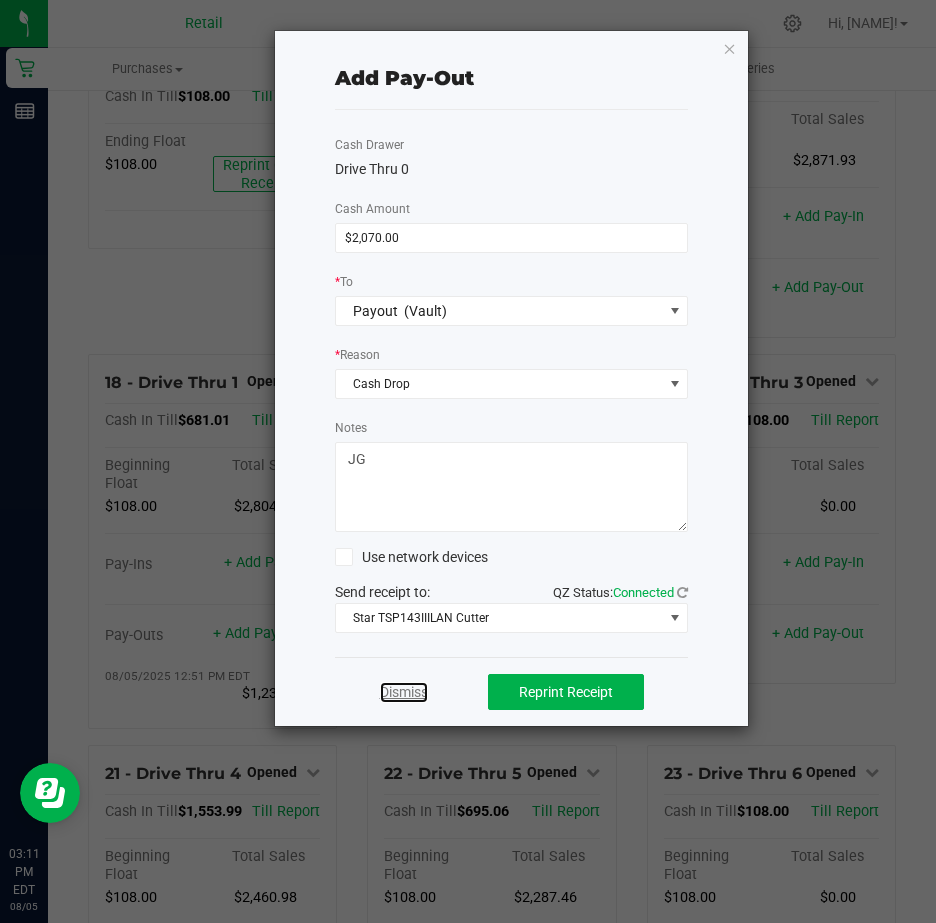 drag, startPoint x: 400, startPoint y: 690, endPoint x: 423, endPoint y: 649, distance: 47.010635 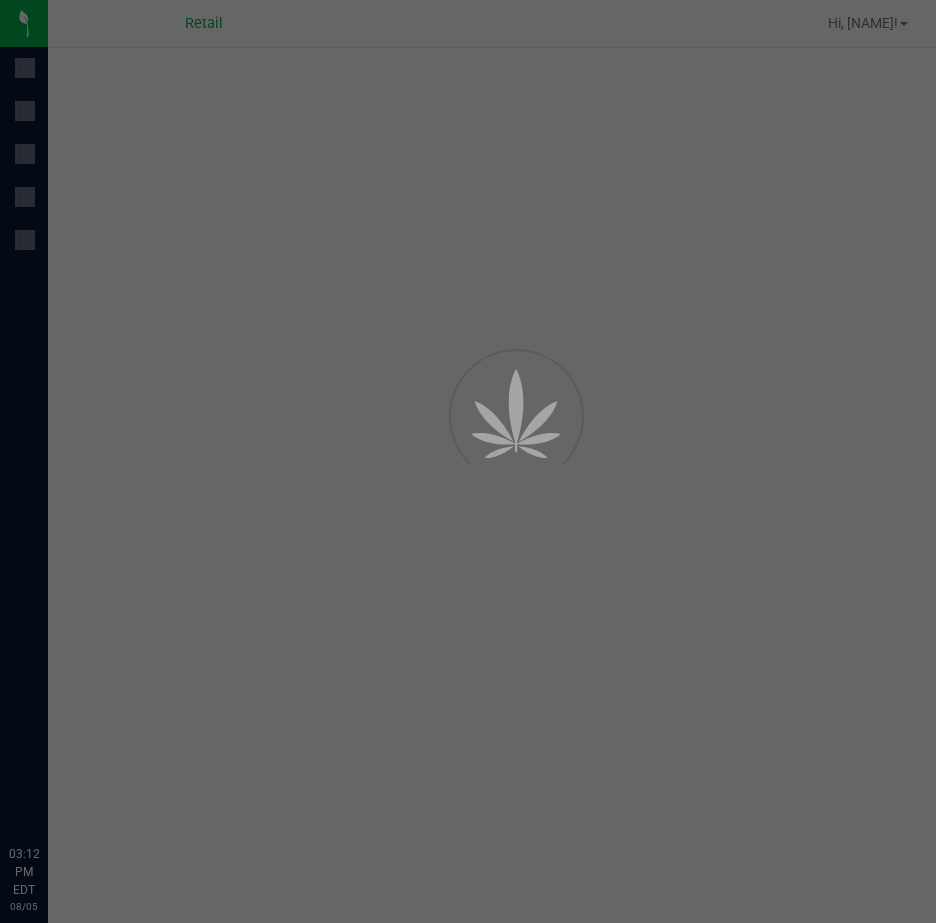 scroll, scrollTop: 0, scrollLeft: 0, axis: both 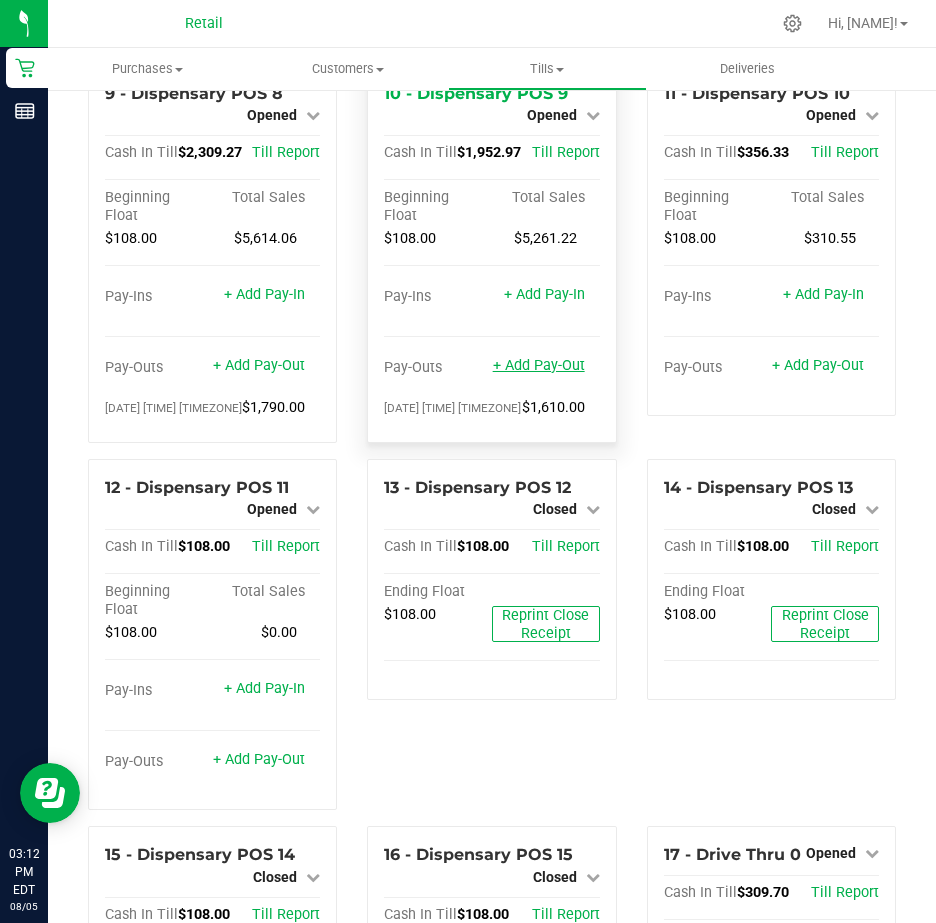 click on "+ Add Pay-Out" at bounding box center (539, 365) 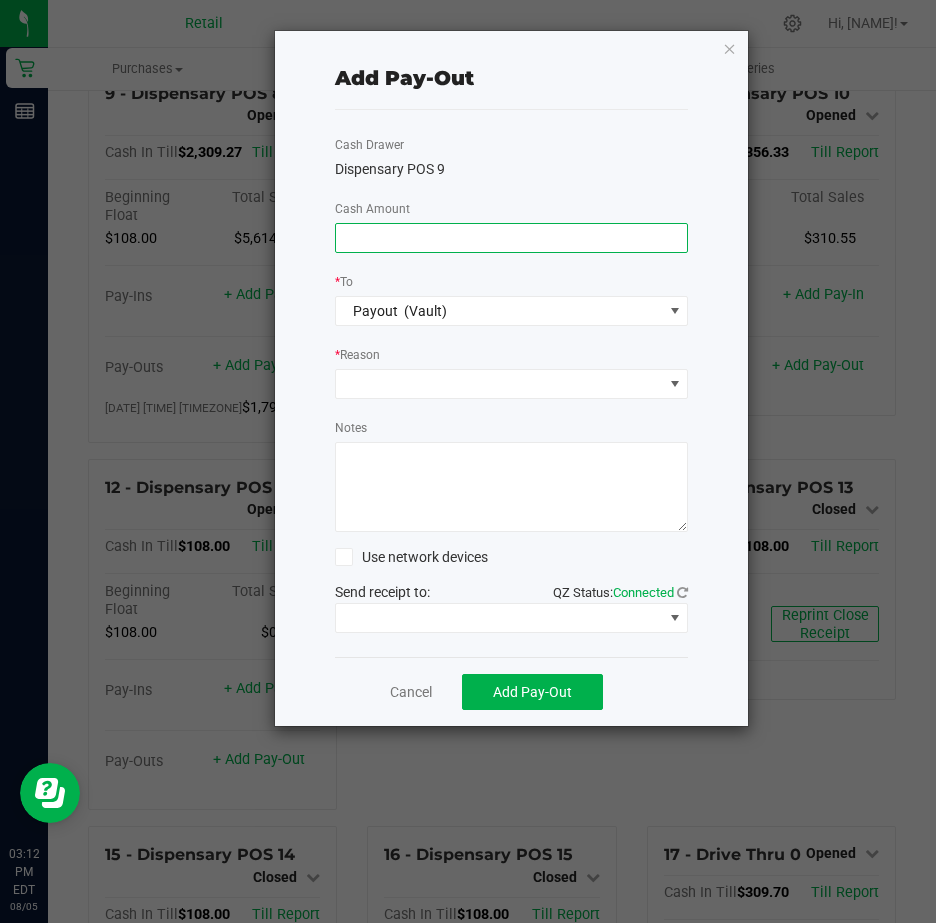 click at bounding box center [512, 238] 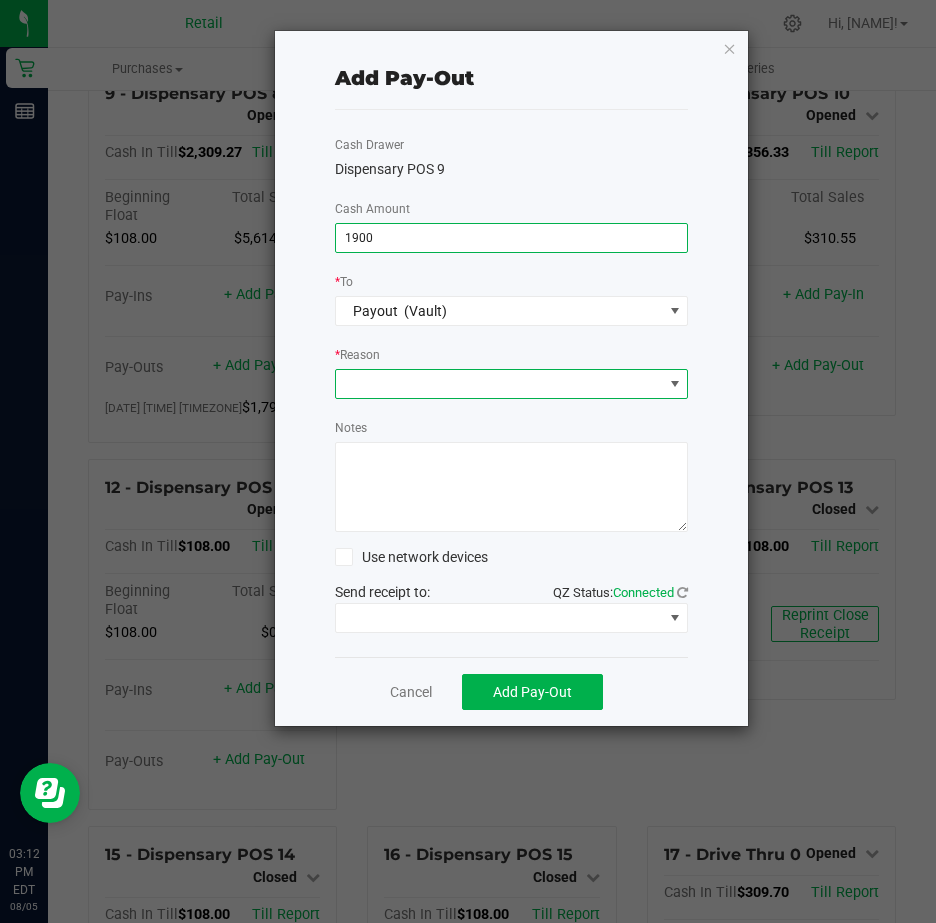 type on "$1,900.00" 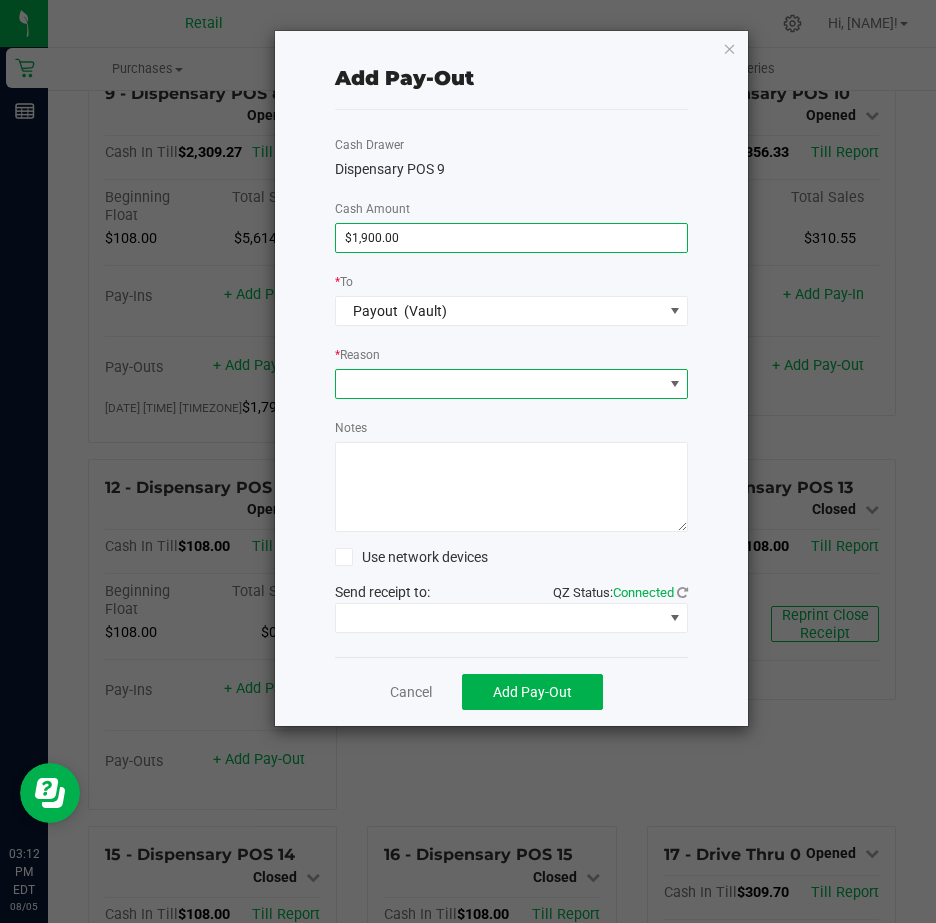 click at bounding box center [675, 384] 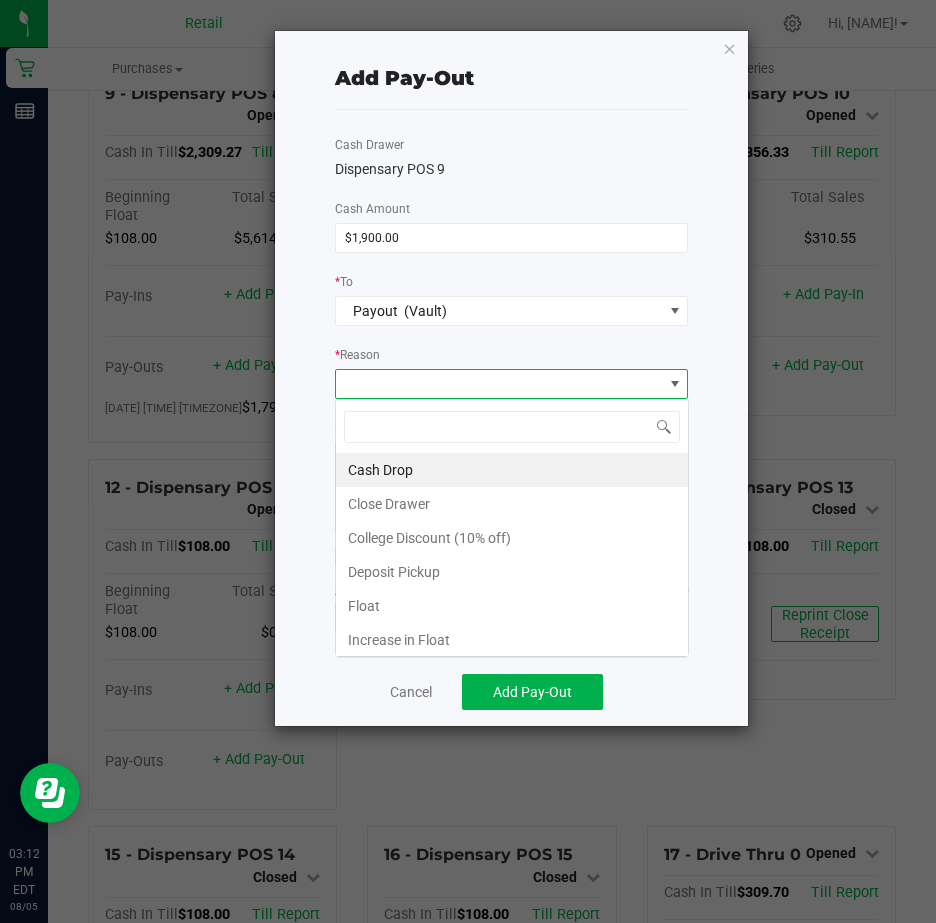scroll, scrollTop: 99970, scrollLeft: 99646, axis: both 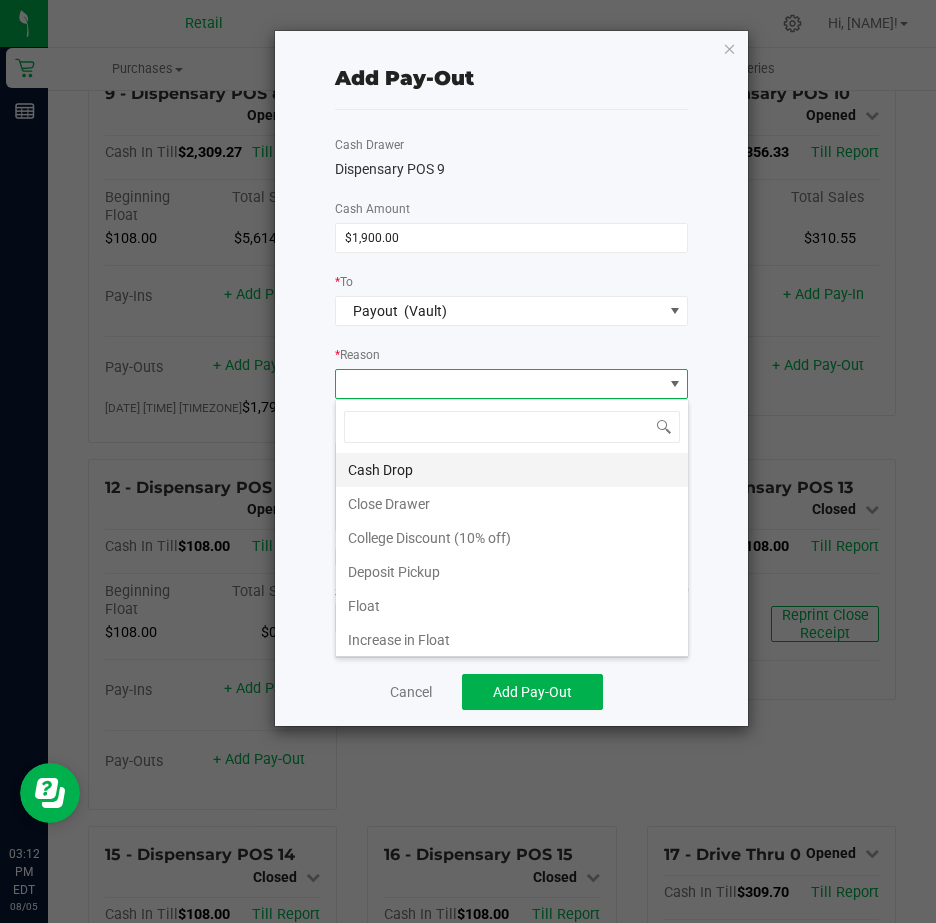 click on "Cash Drop" at bounding box center (512, 470) 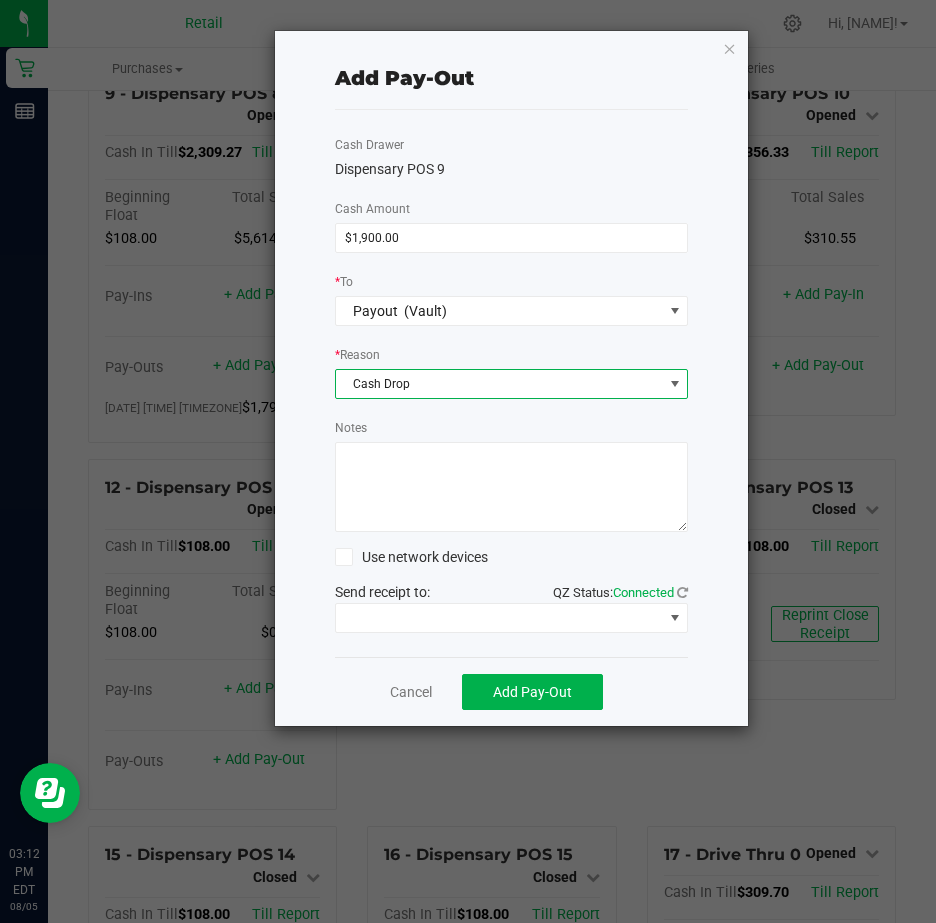 click on "Notes" at bounding box center [512, 487] 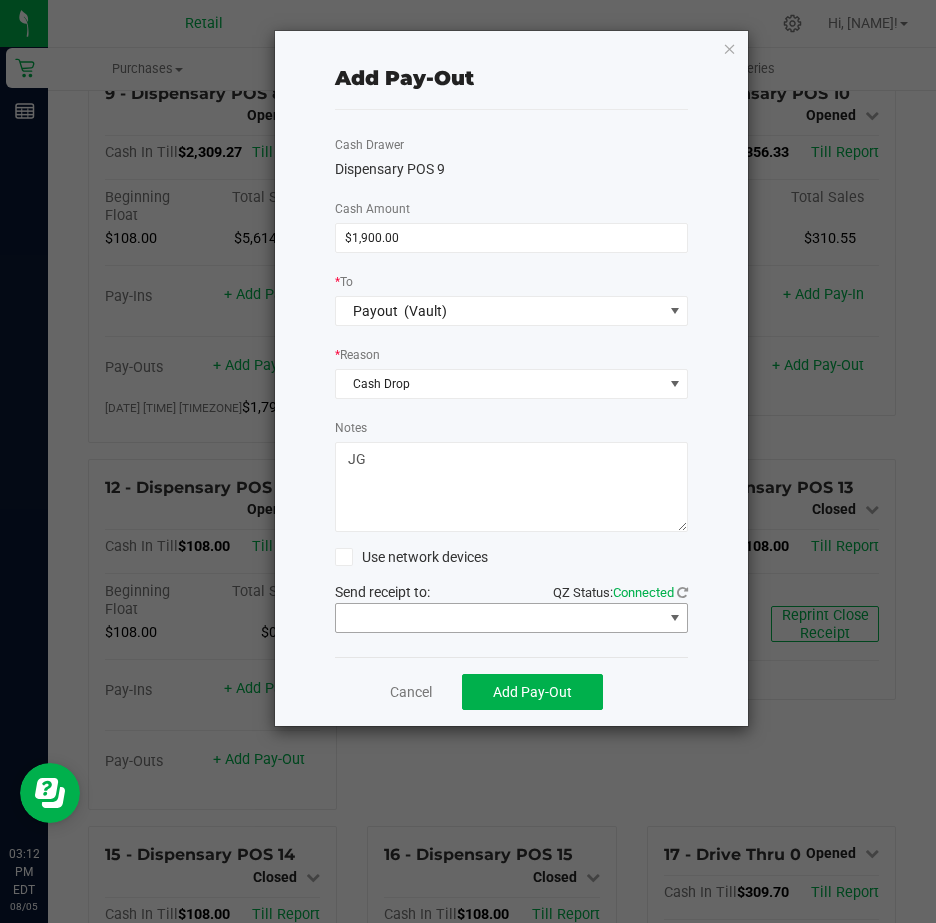 type on "JG" 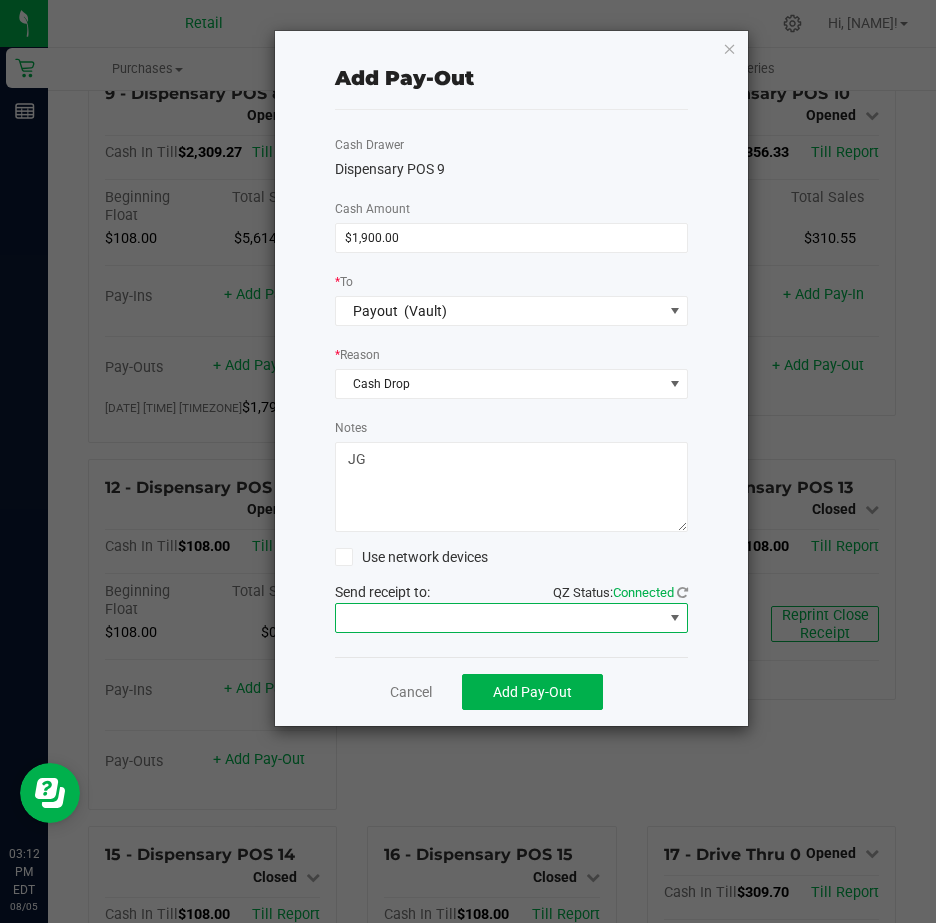 click at bounding box center (674, 618) 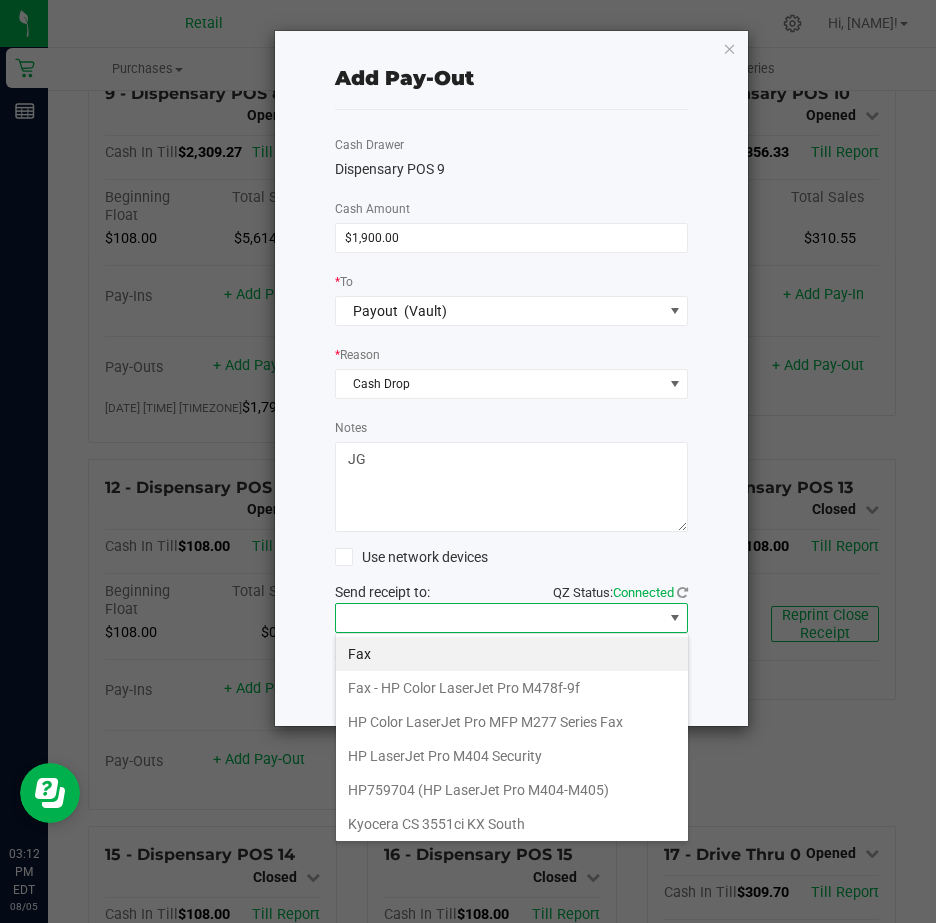 scroll, scrollTop: 99970, scrollLeft: 99646, axis: both 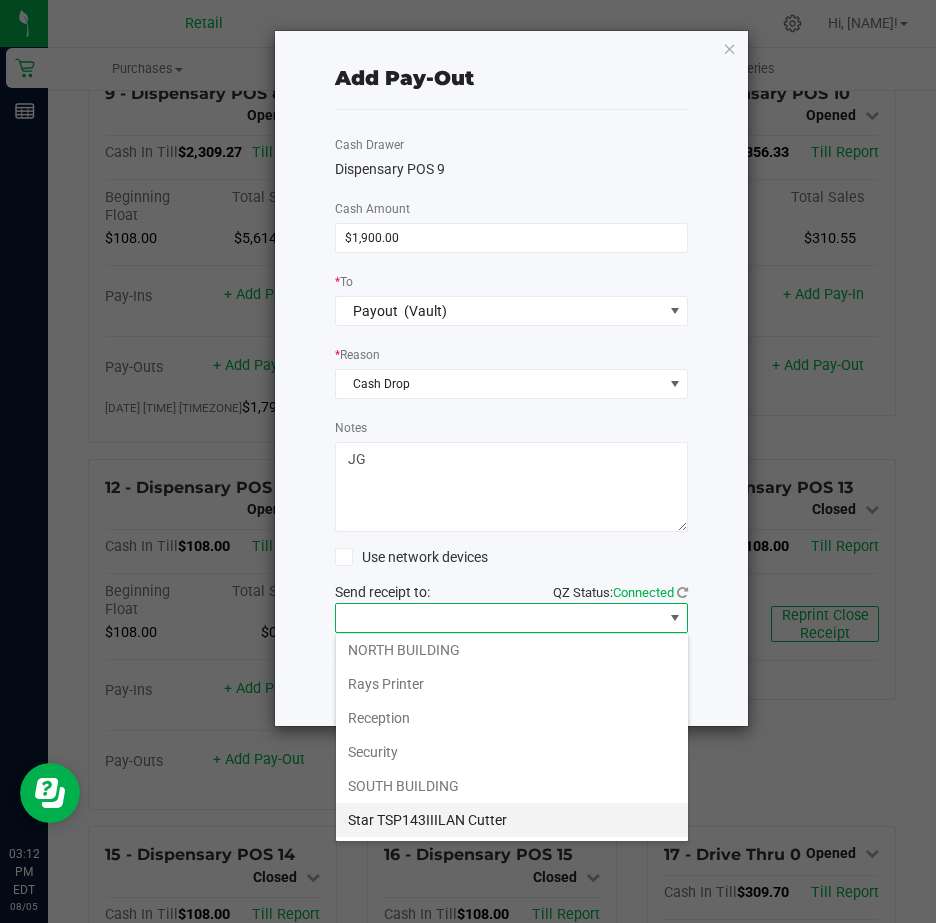 click on "Star TSP143IIILAN Cutter" at bounding box center [512, 820] 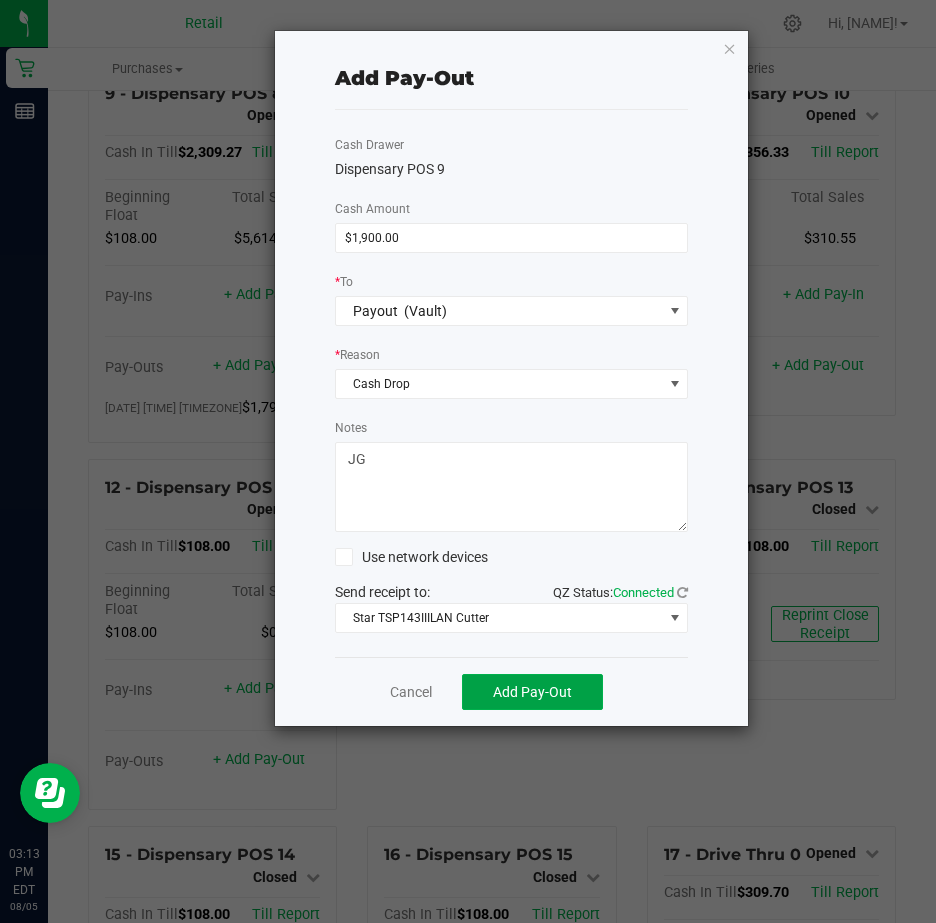 drag, startPoint x: 543, startPoint y: 691, endPoint x: 820, endPoint y: 676, distance: 277.40585 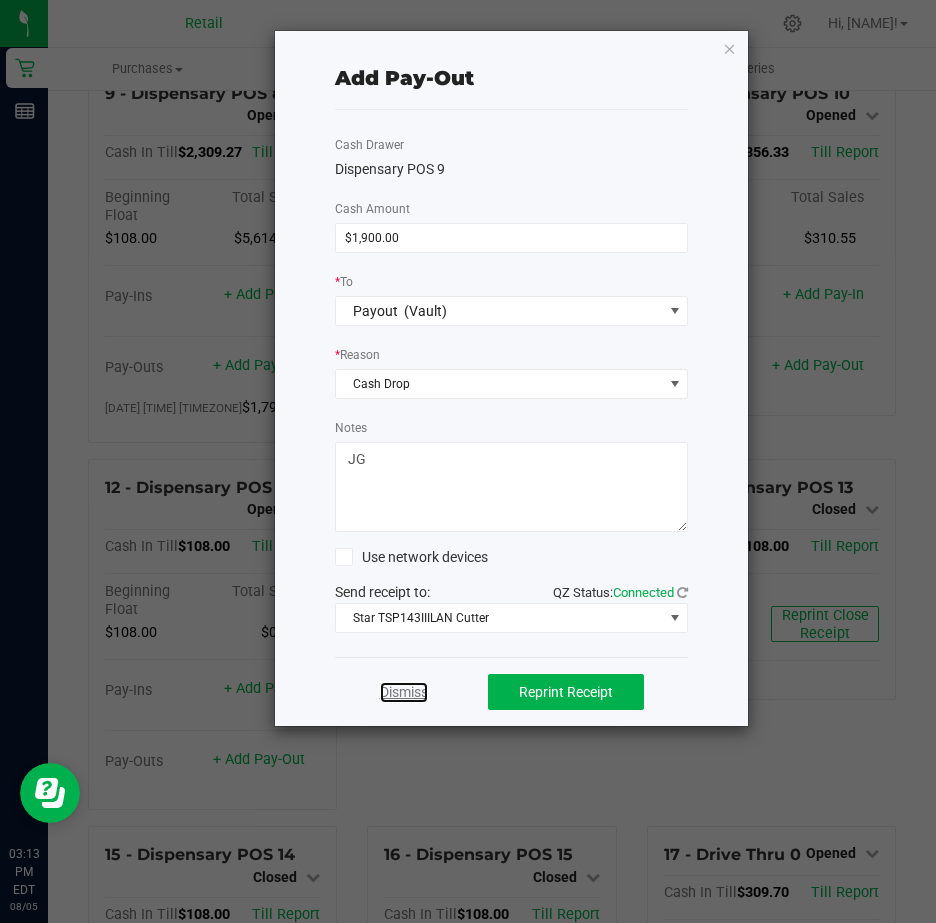 drag, startPoint x: 412, startPoint y: 689, endPoint x: 402, endPoint y: 678, distance: 14.866069 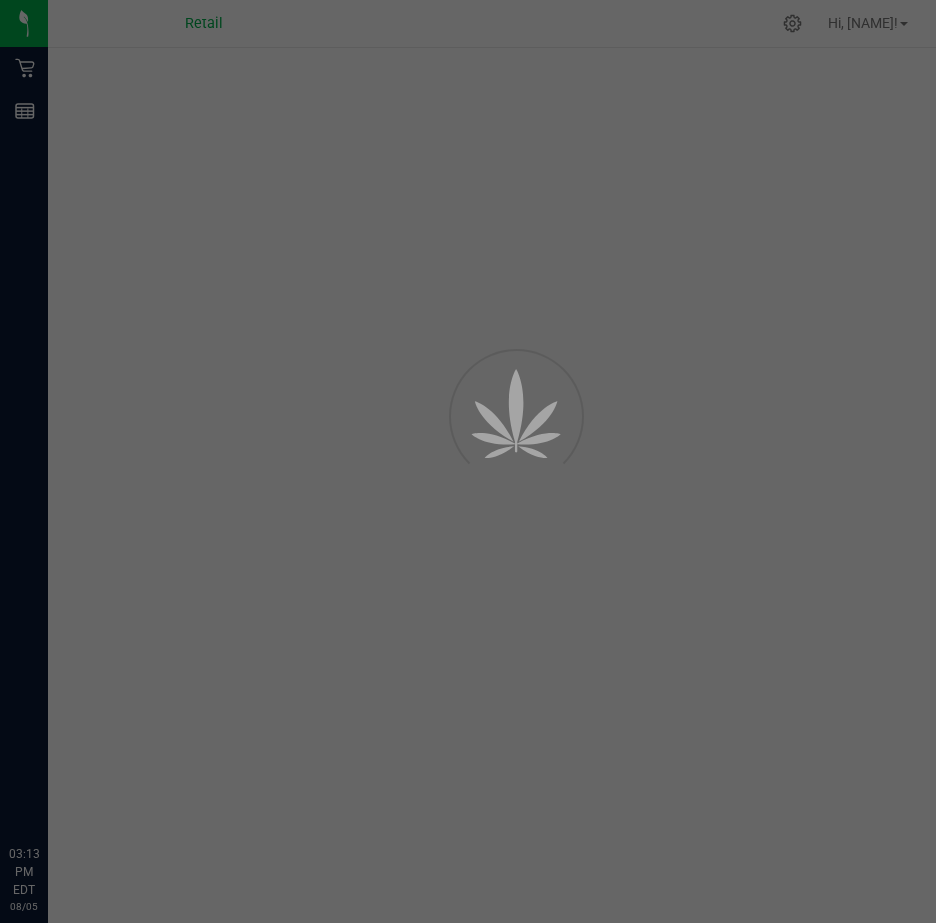 scroll, scrollTop: 0, scrollLeft: 0, axis: both 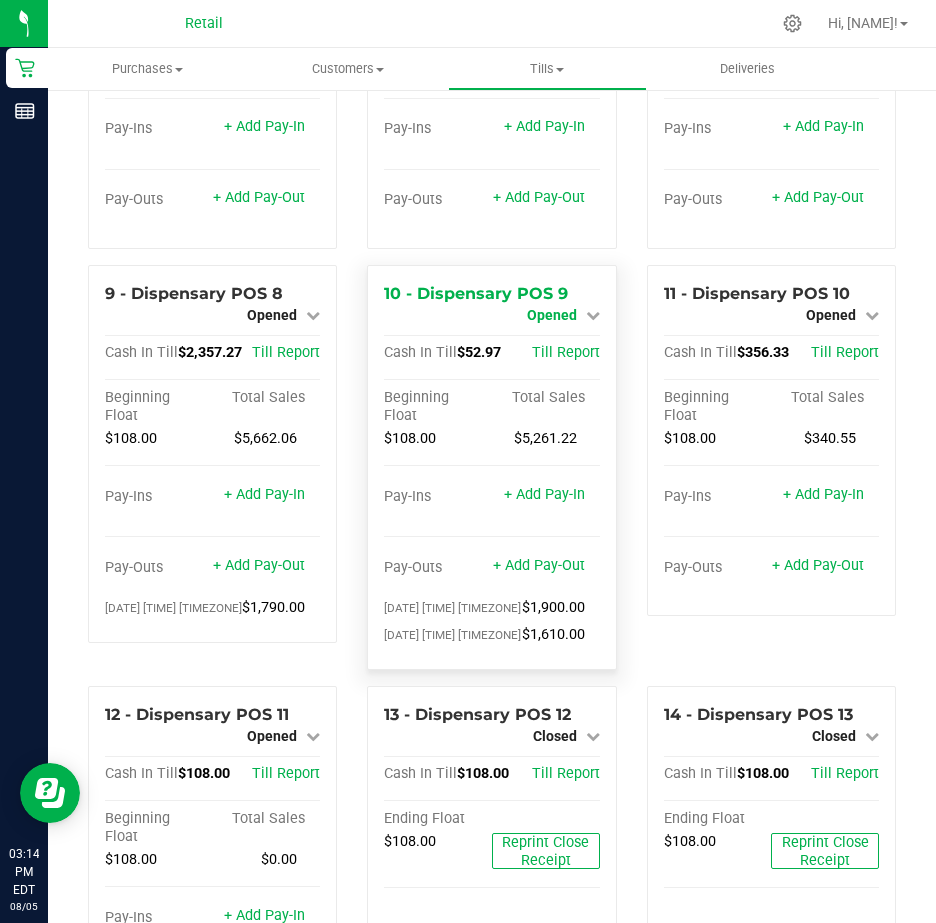 click at bounding box center (593, 315) 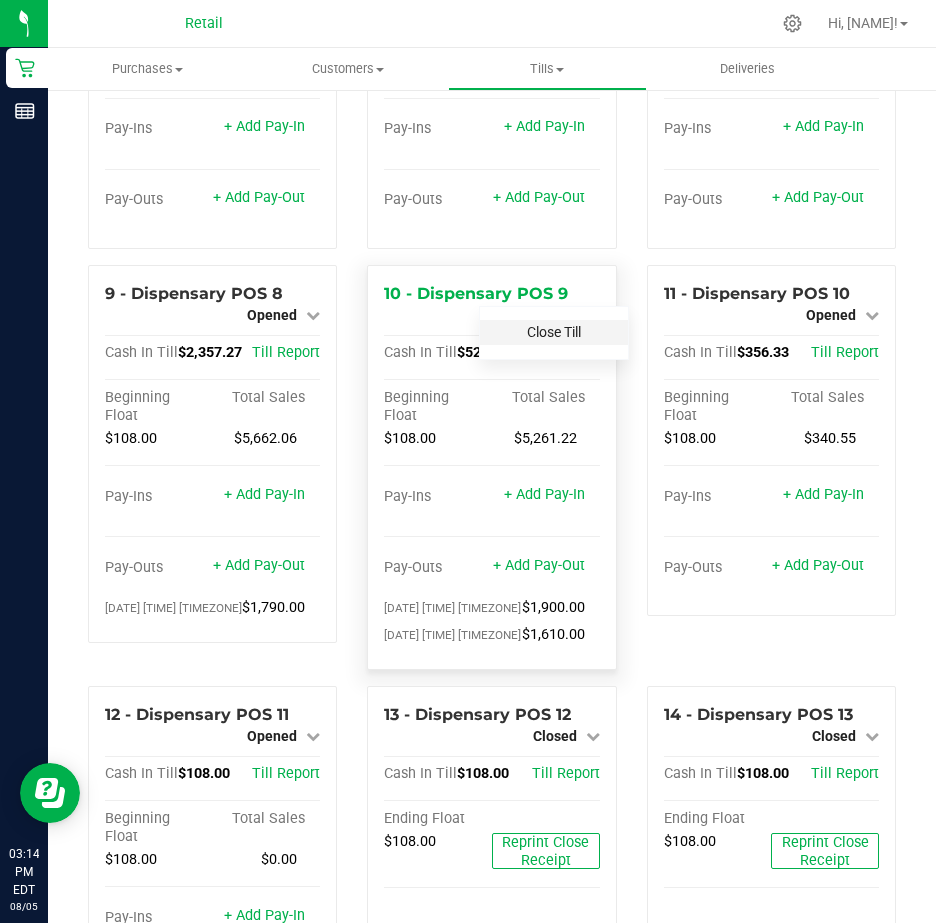 click on "Close Till" at bounding box center [554, 332] 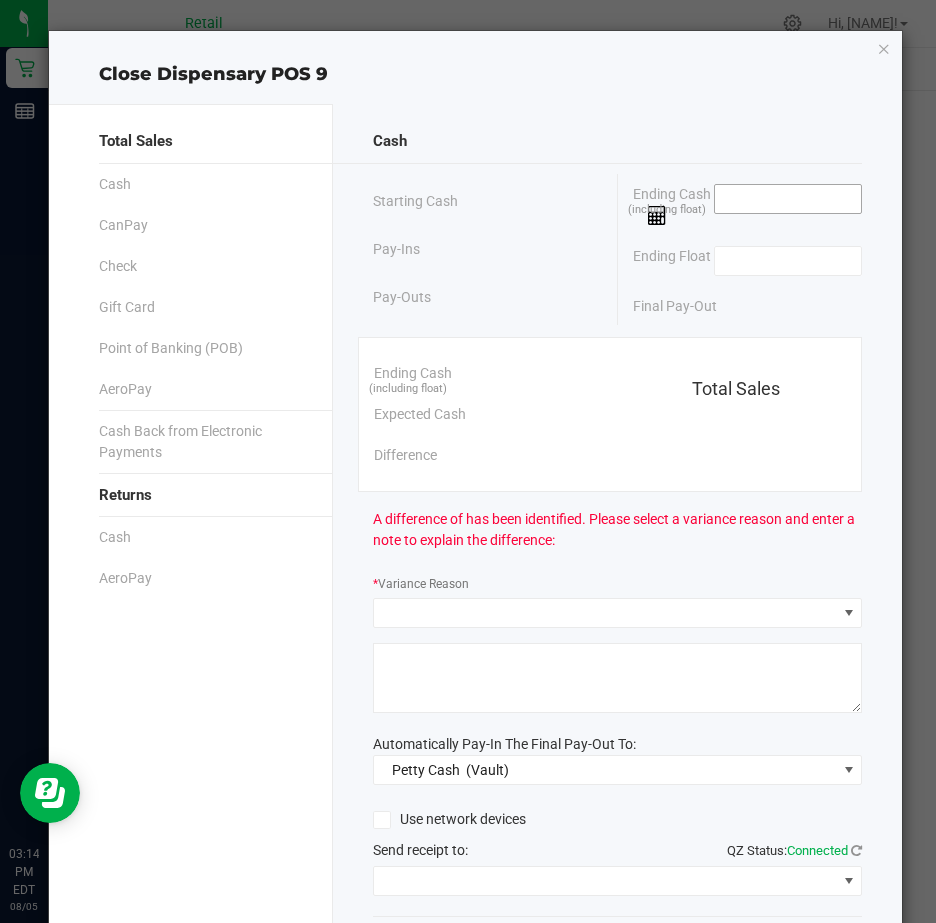 click at bounding box center [788, 199] 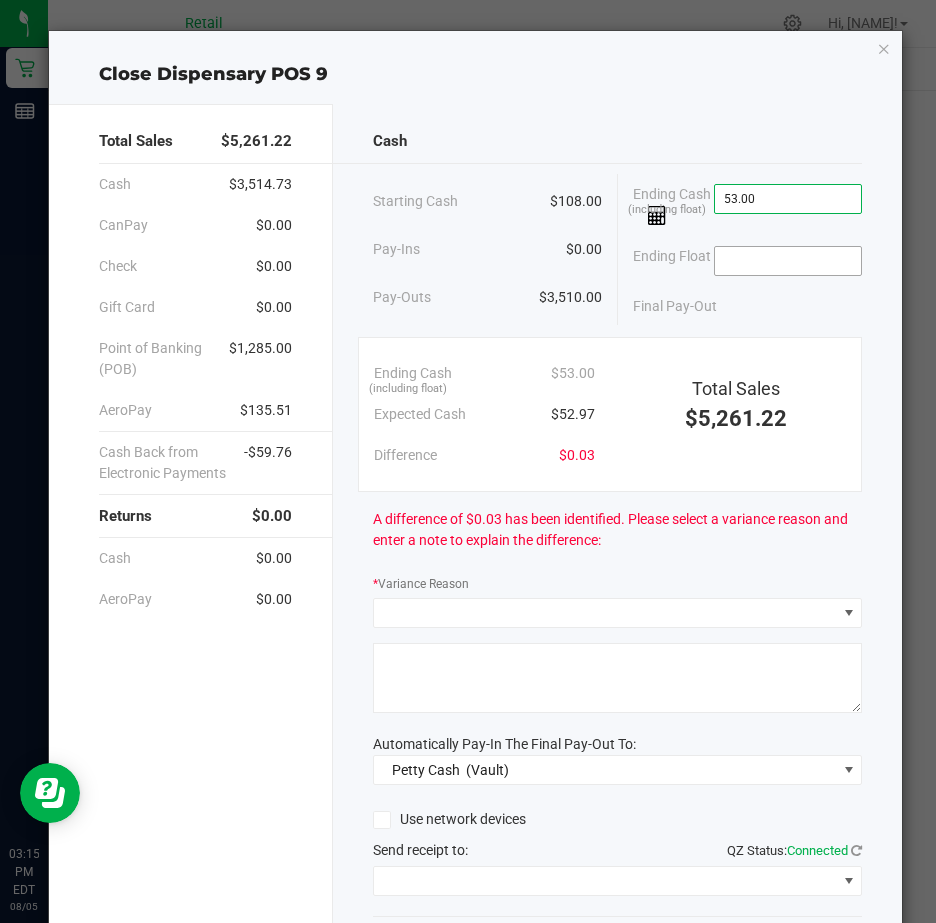 type on "$53.00" 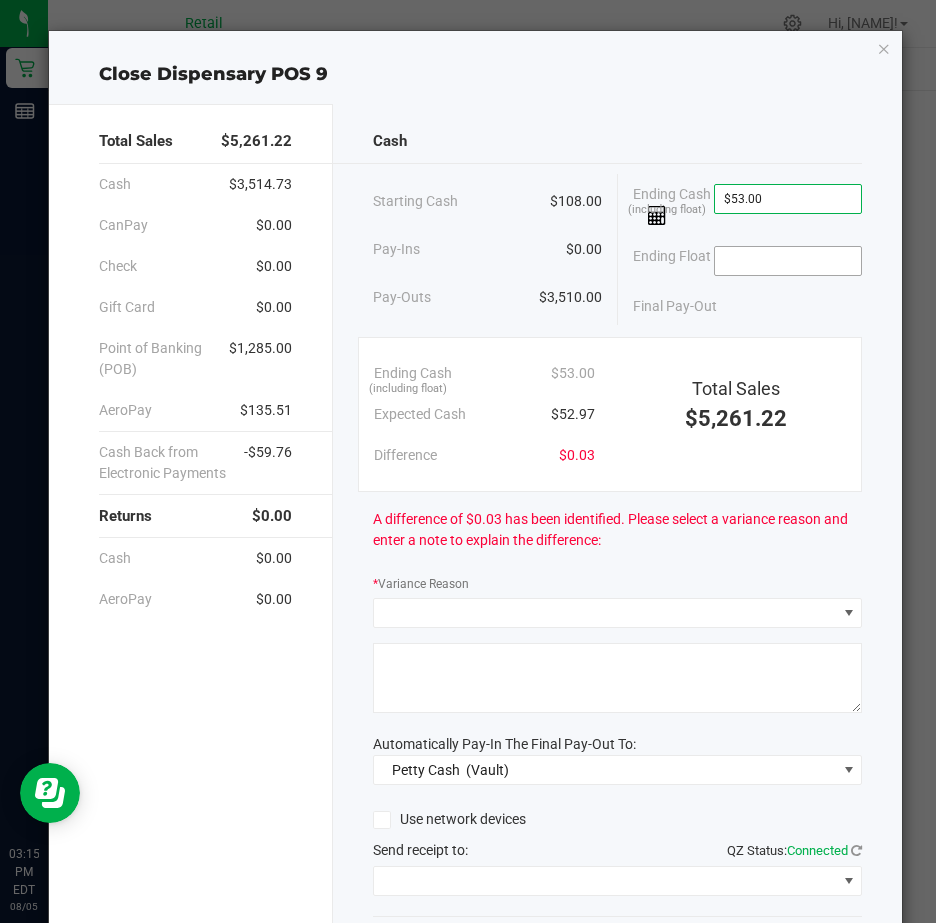 click at bounding box center [788, 261] 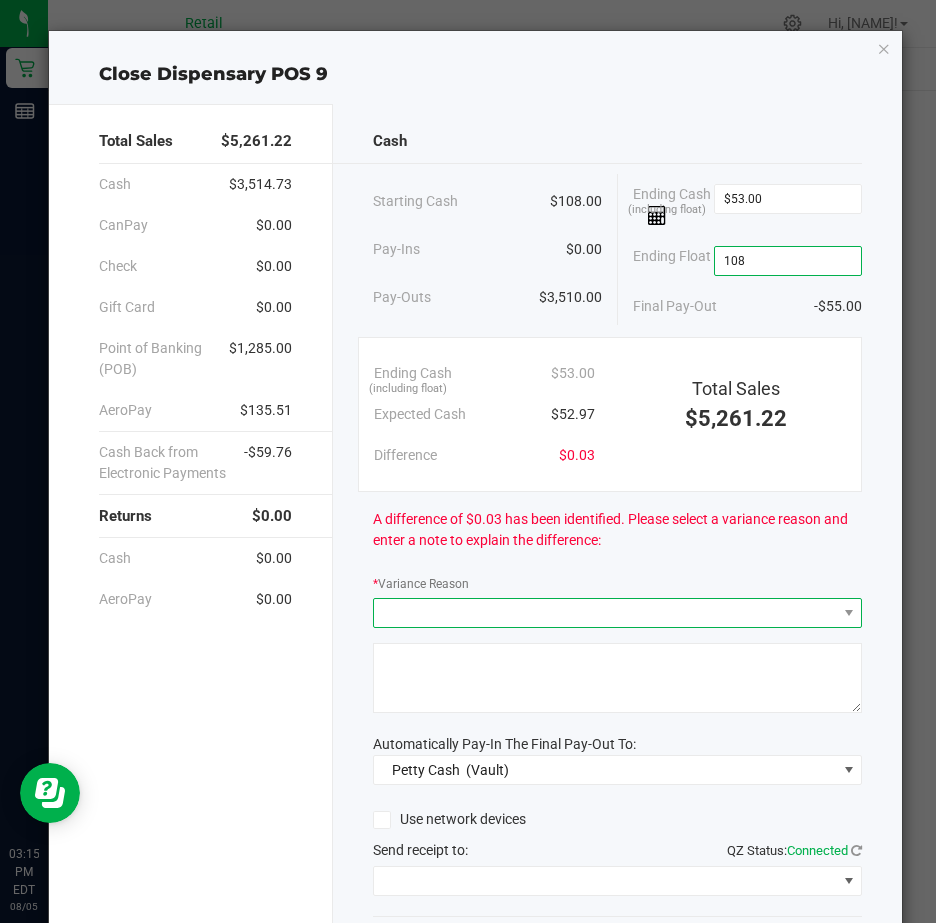 type on "$108.00" 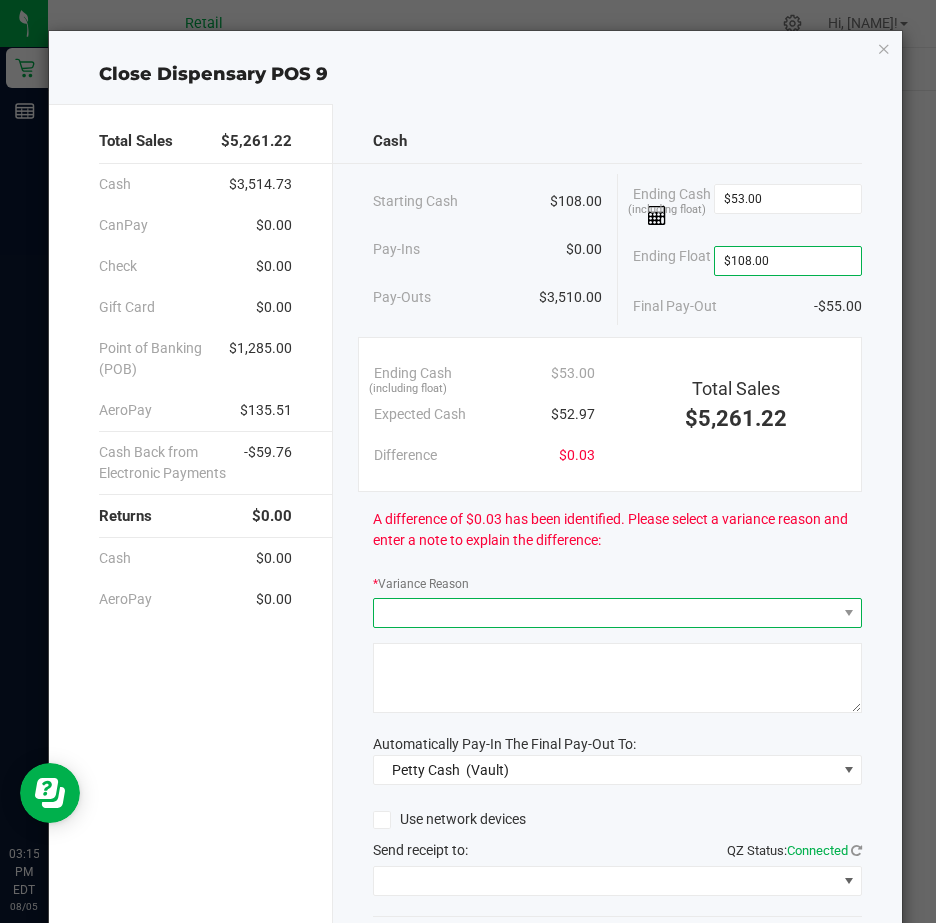 click at bounding box center (605, 613) 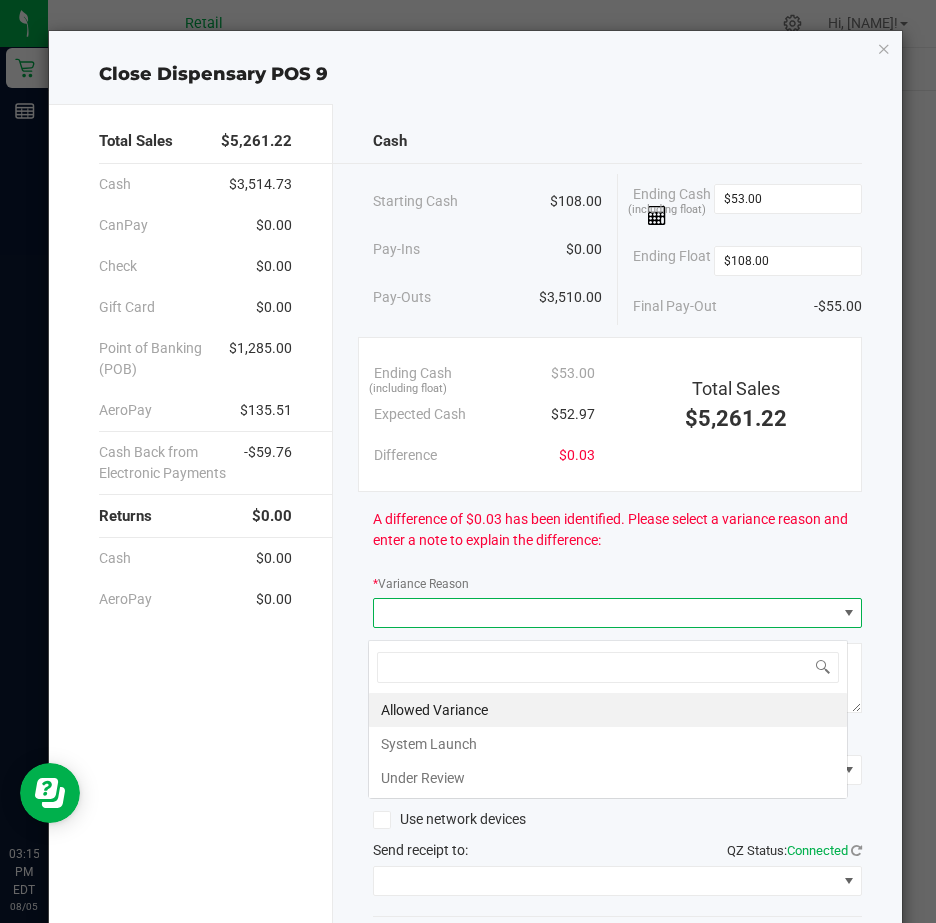 scroll, scrollTop: 99970, scrollLeft: 99520, axis: both 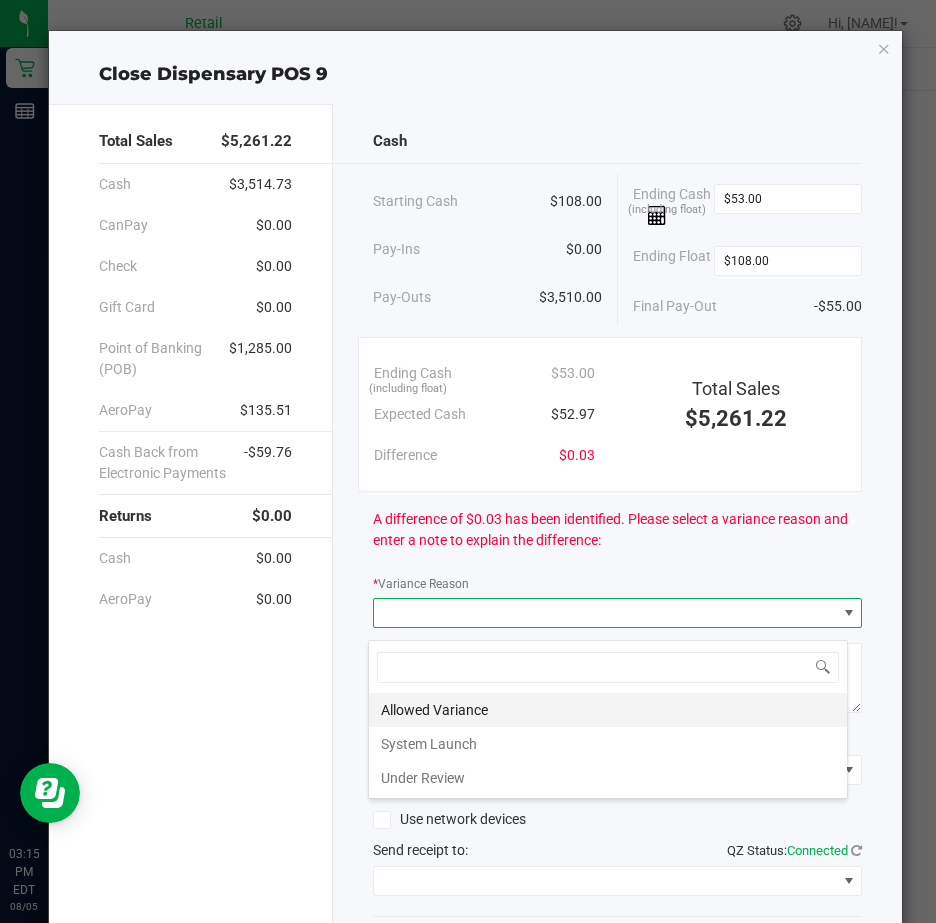 click on "Allowed Variance" at bounding box center [608, 710] 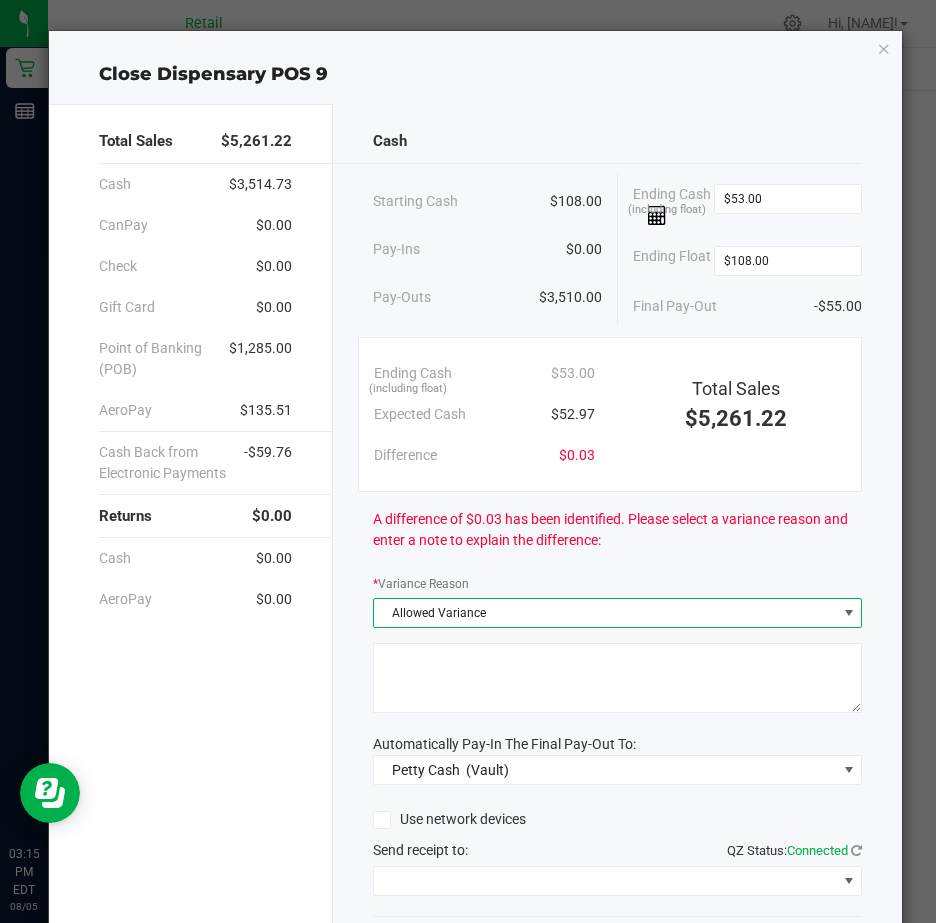 click 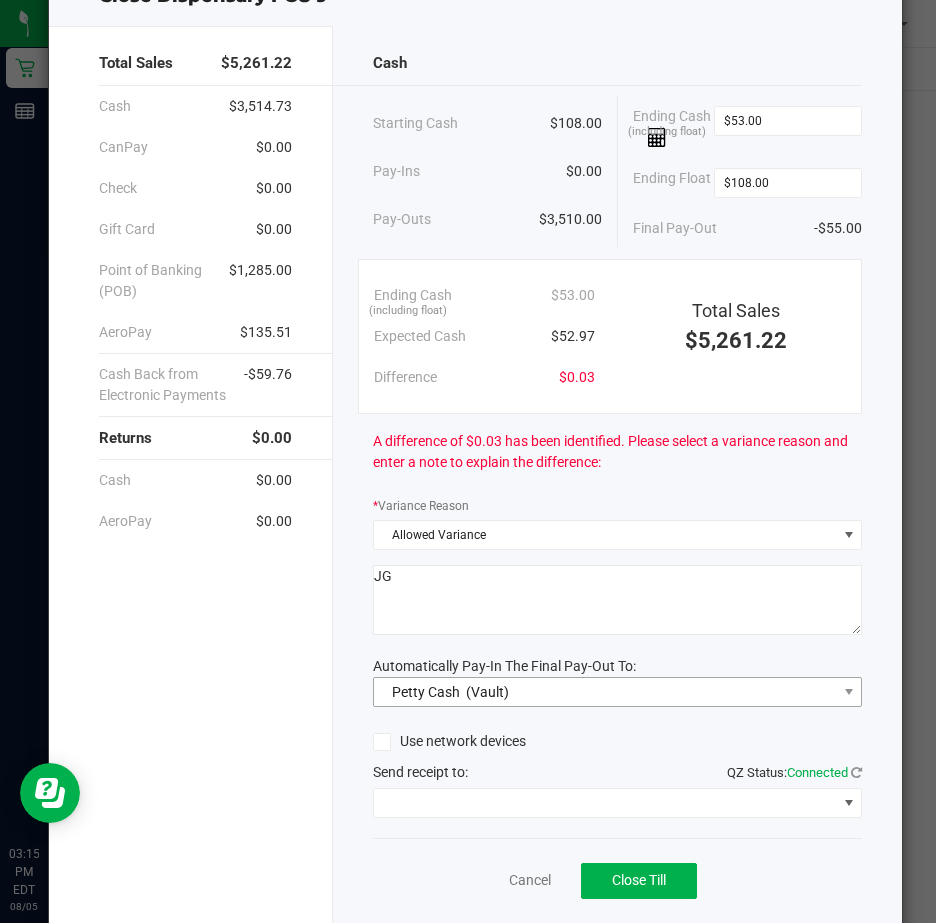 scroll, scrollTop: 148, scrollLeft: 0, axis: vertical 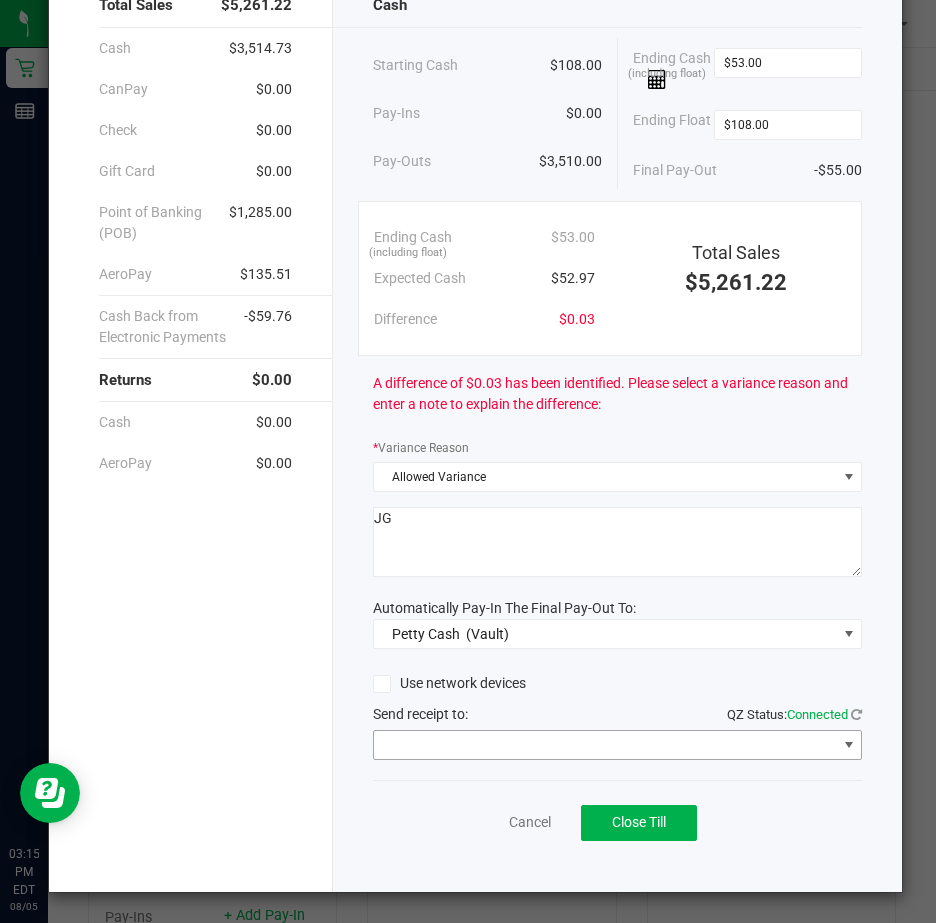 type on "JG" 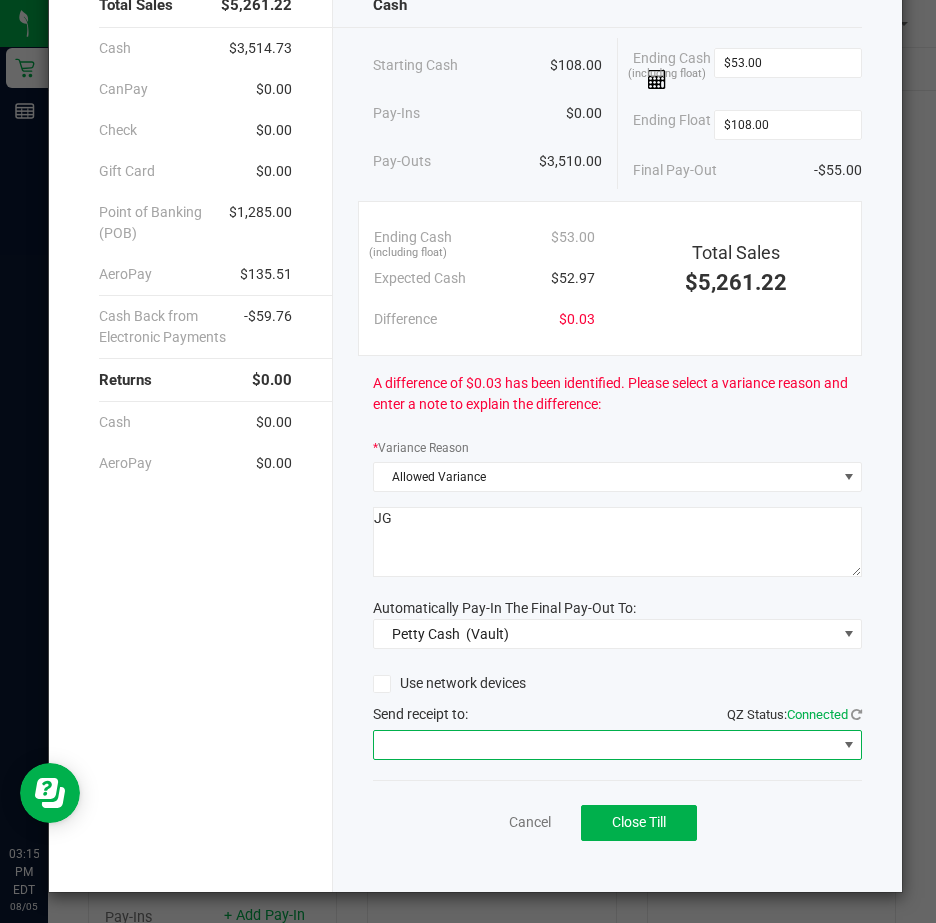 drag, startPoint x: 836, startPoint y: 746, endPoint x: 820, endPoint y: 734, distance: 20 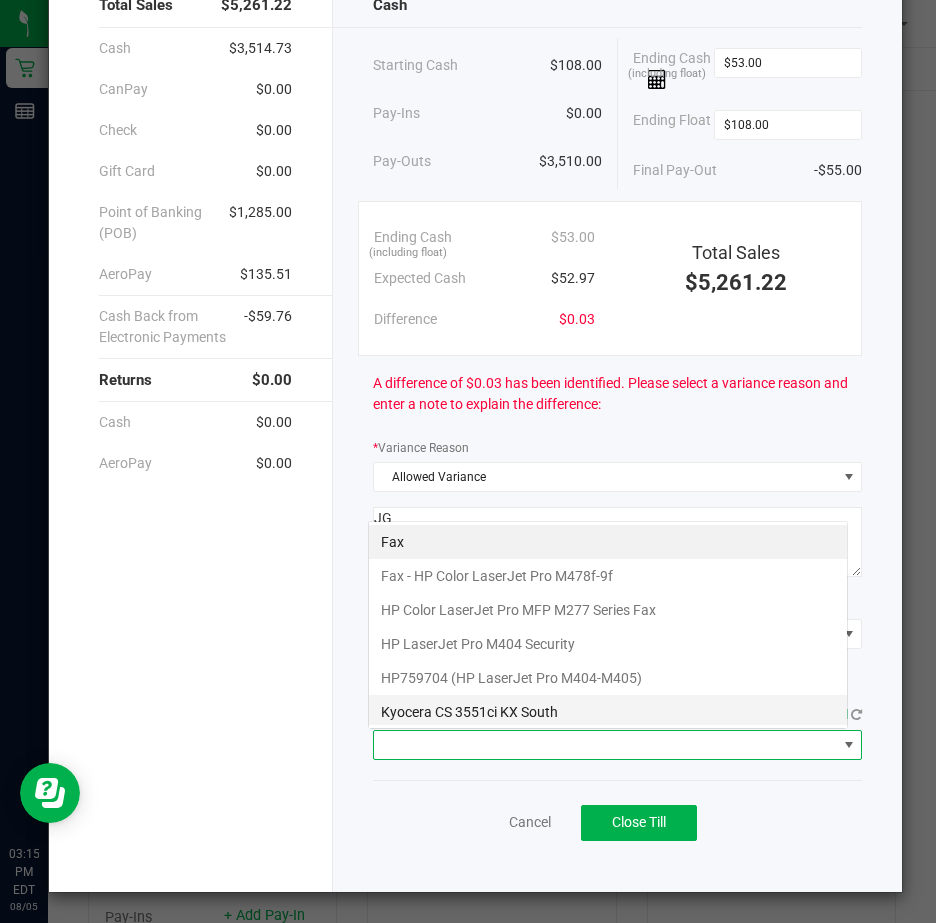 scroll, scrollTop: 99970, scrollLeft: 99520, axis: both 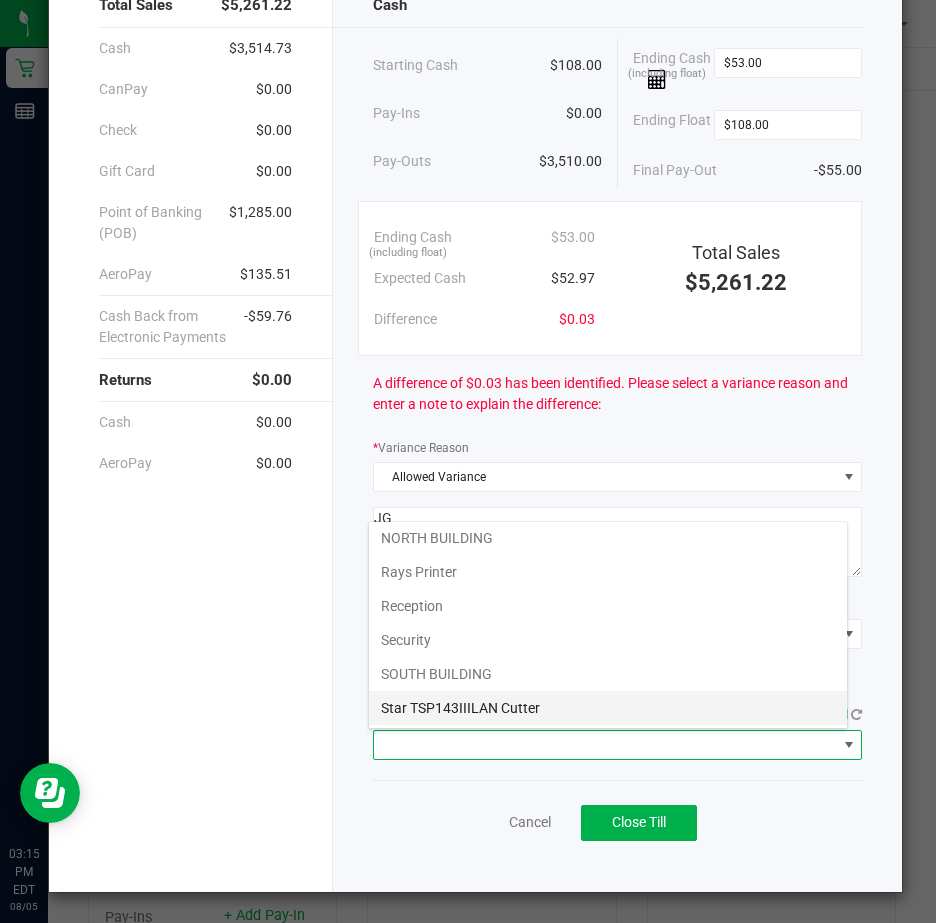 click on "Star TSP143IIILAN Cutter" at bounding box center [608, 708] 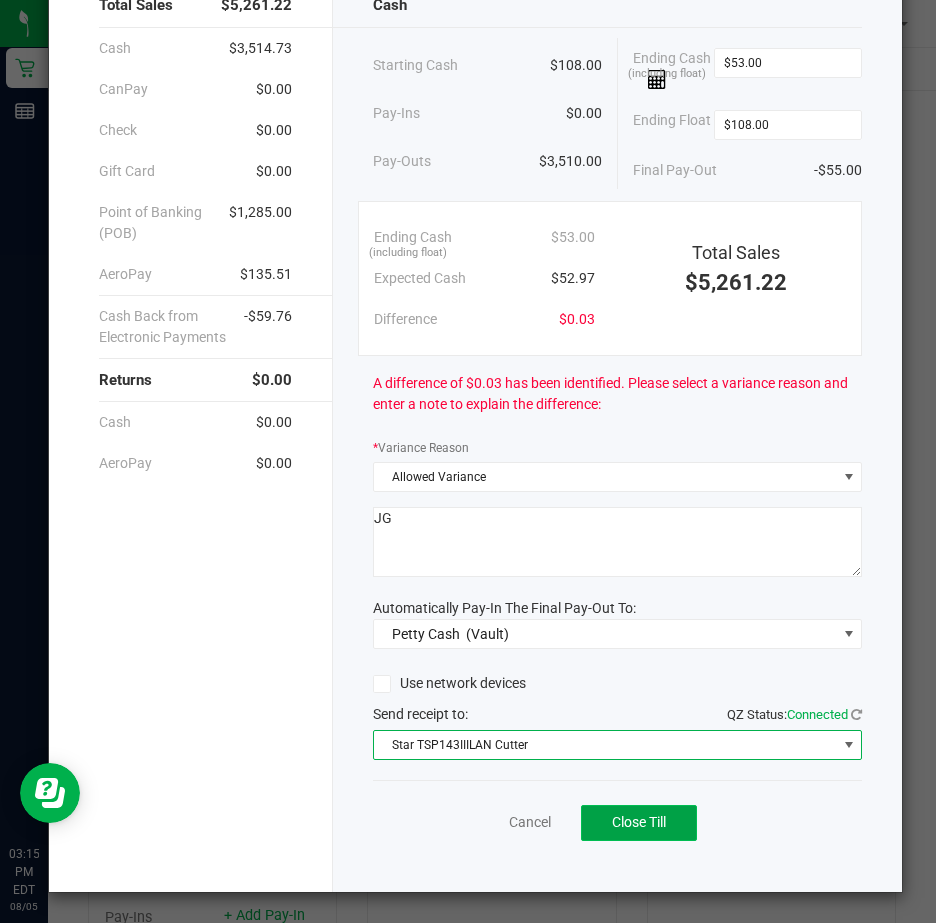 click on "Close Till" 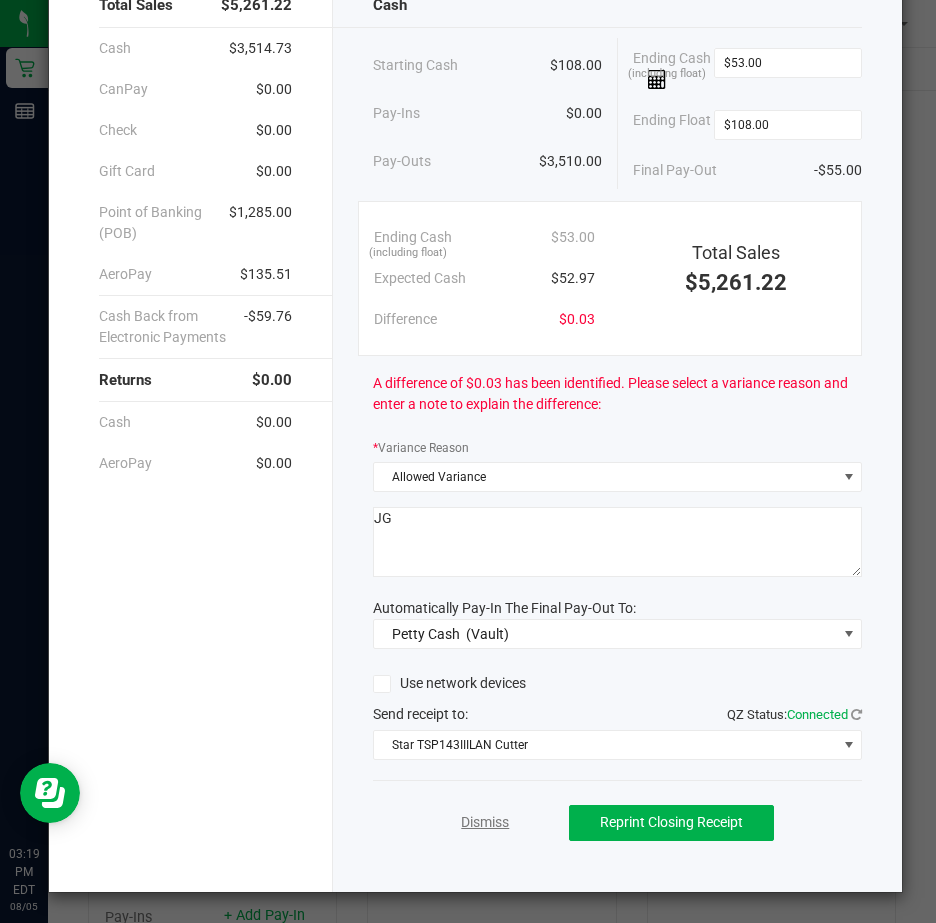 click on "Dismiss" 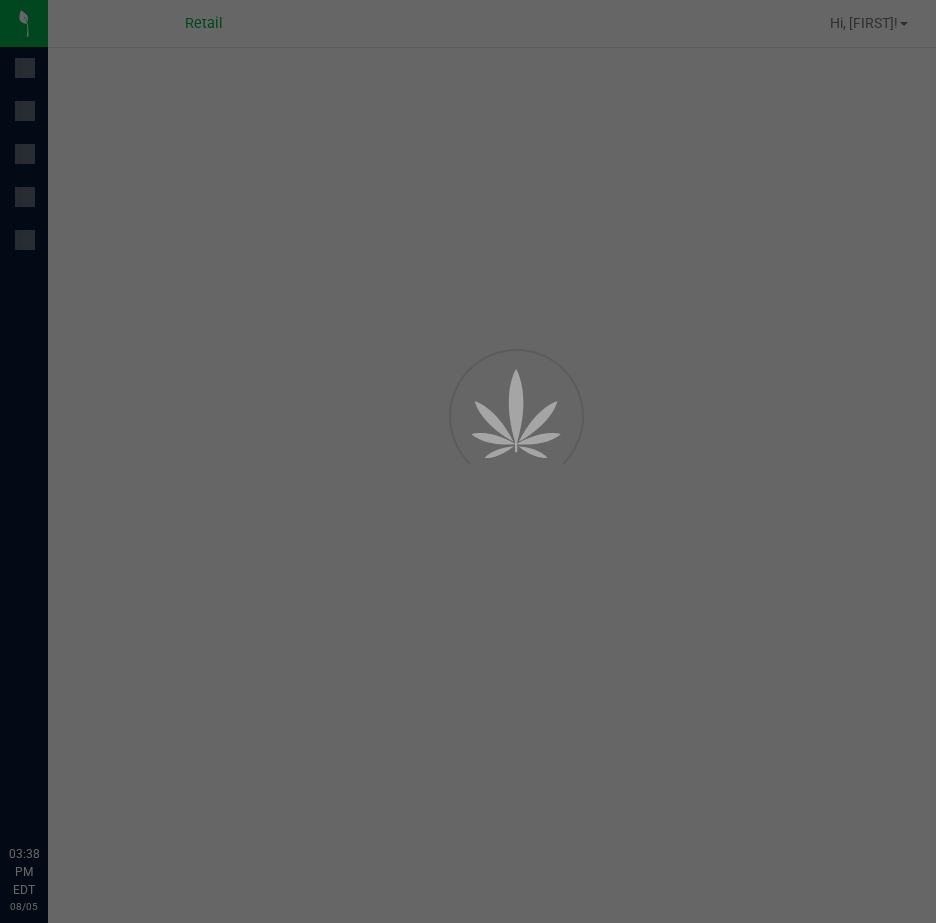 scroll, scrollTop: 0, scrollLeft: 0, axis: both 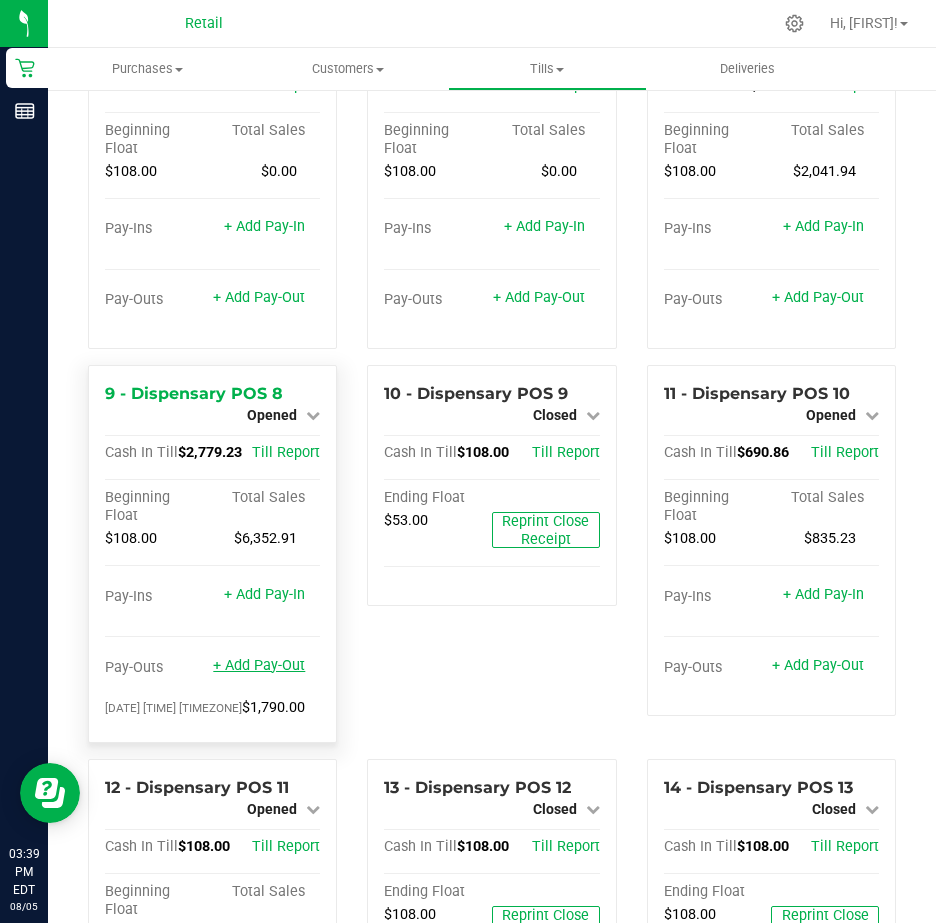 click on "+ Add Pay-Out" at bounding box center [259, 665] 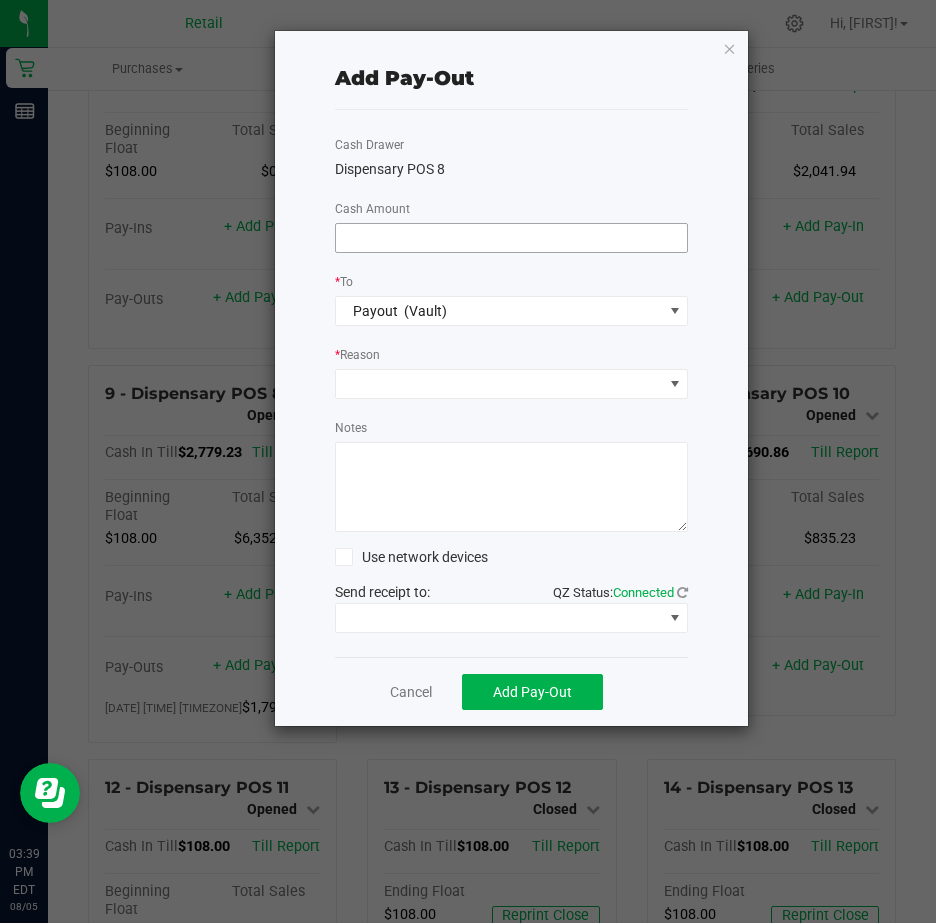 click at bounding box center [512, 238] 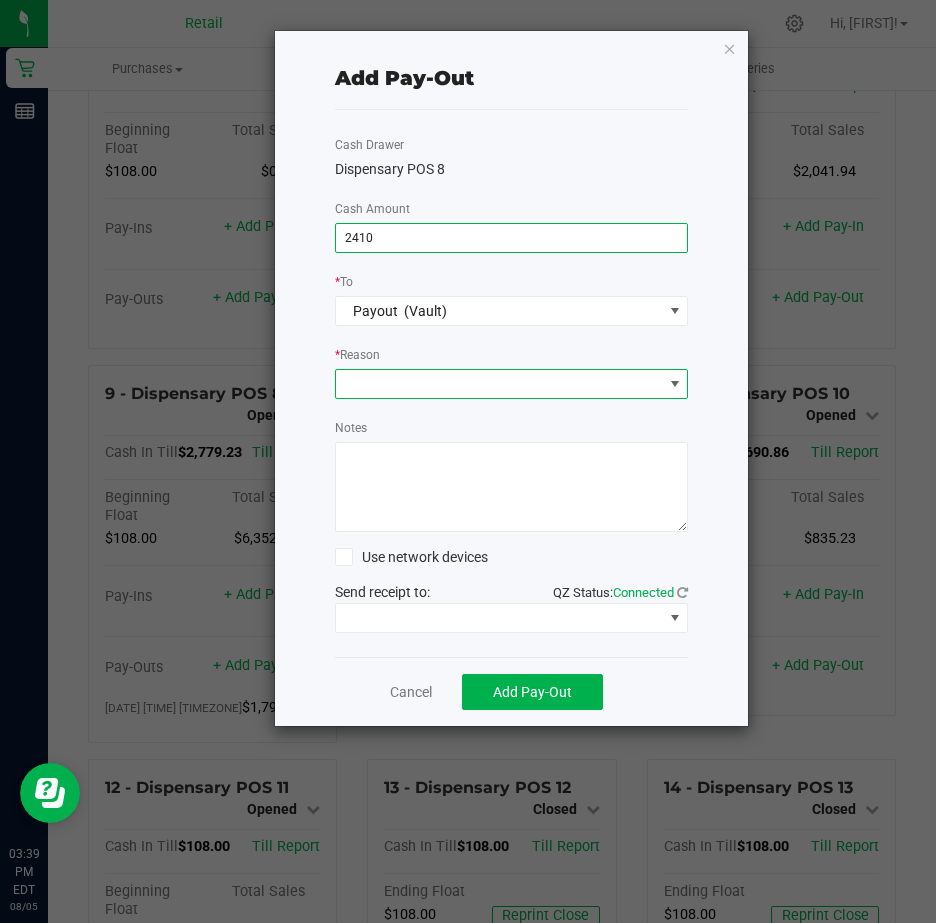 type on "$2,410.00" 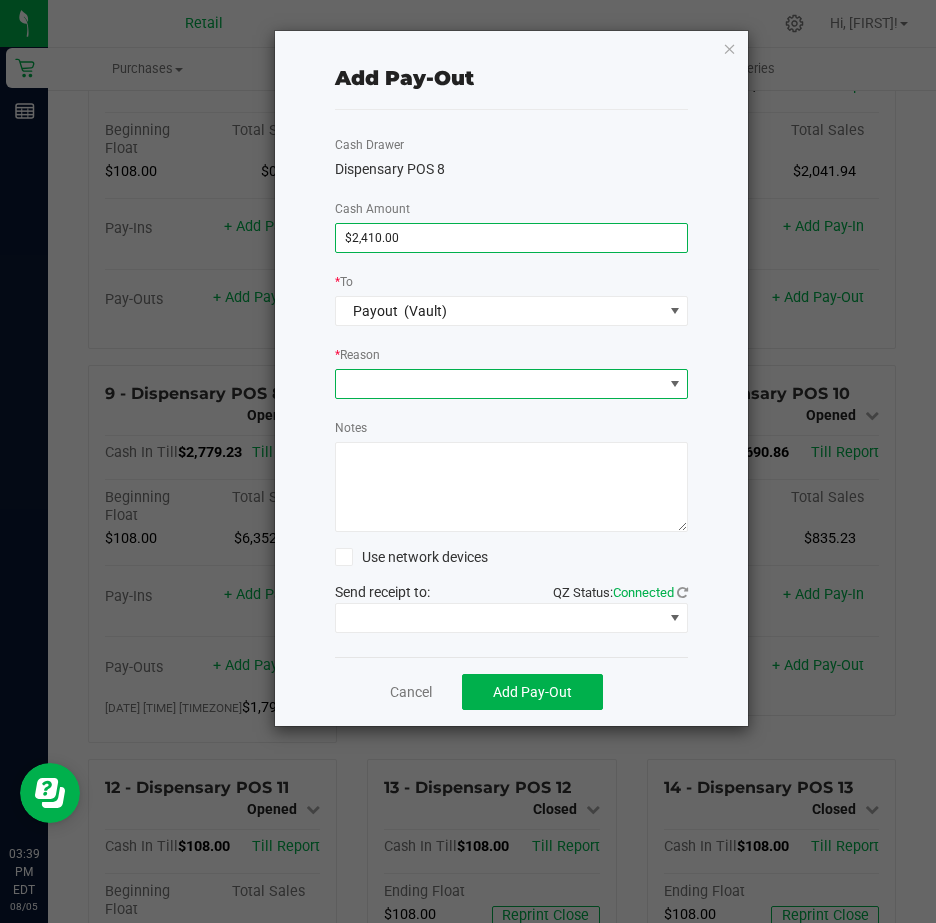 click at bounding box center (675, 384) 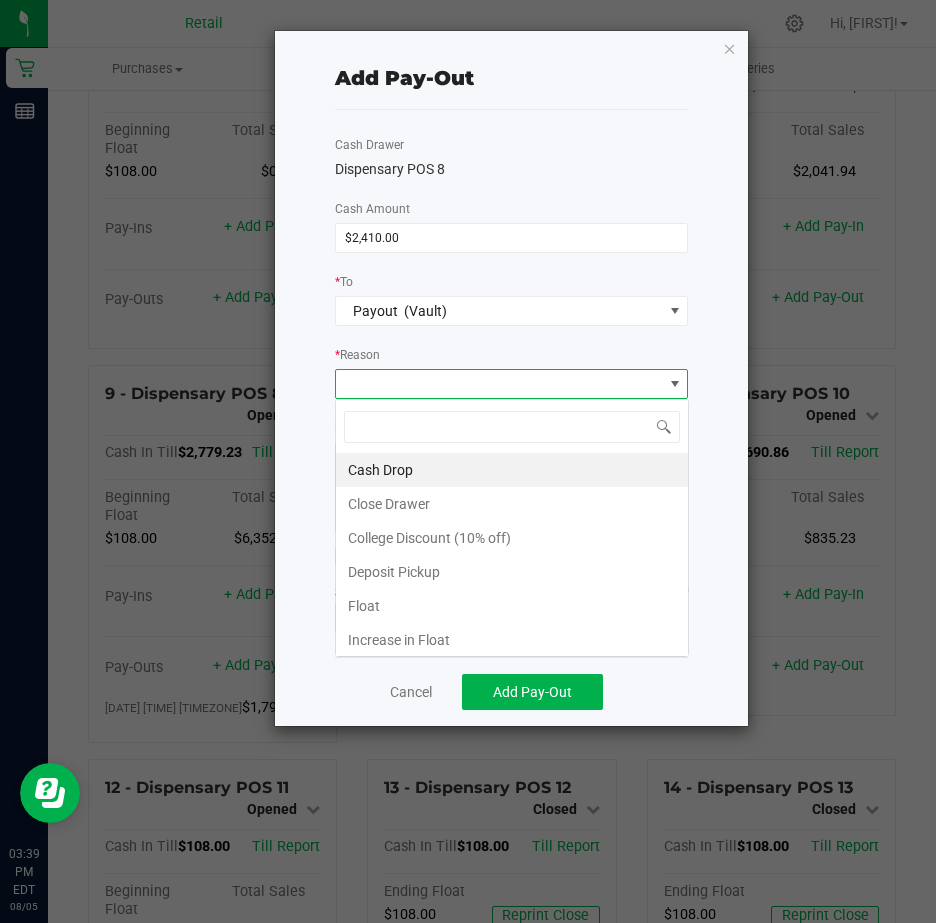 scroll, scrollTop: 99970, scrollLeft: 99646, axis: both 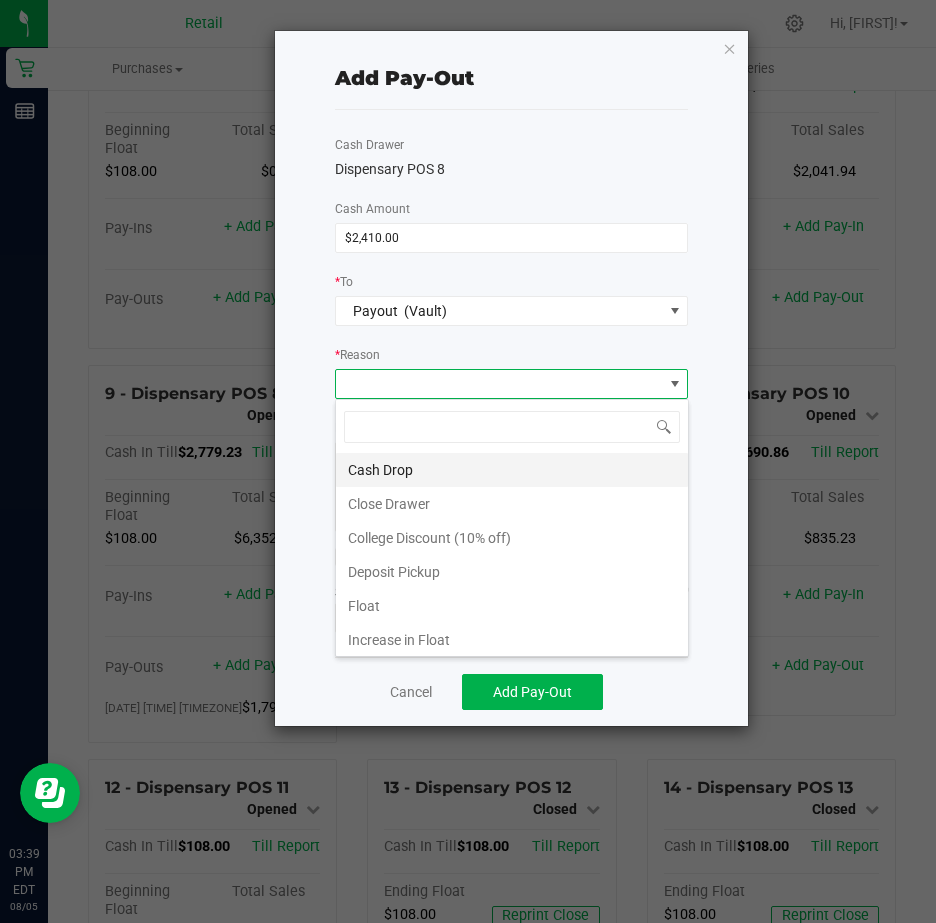 click on "Cash Drop" at bounding box center [512, 470] 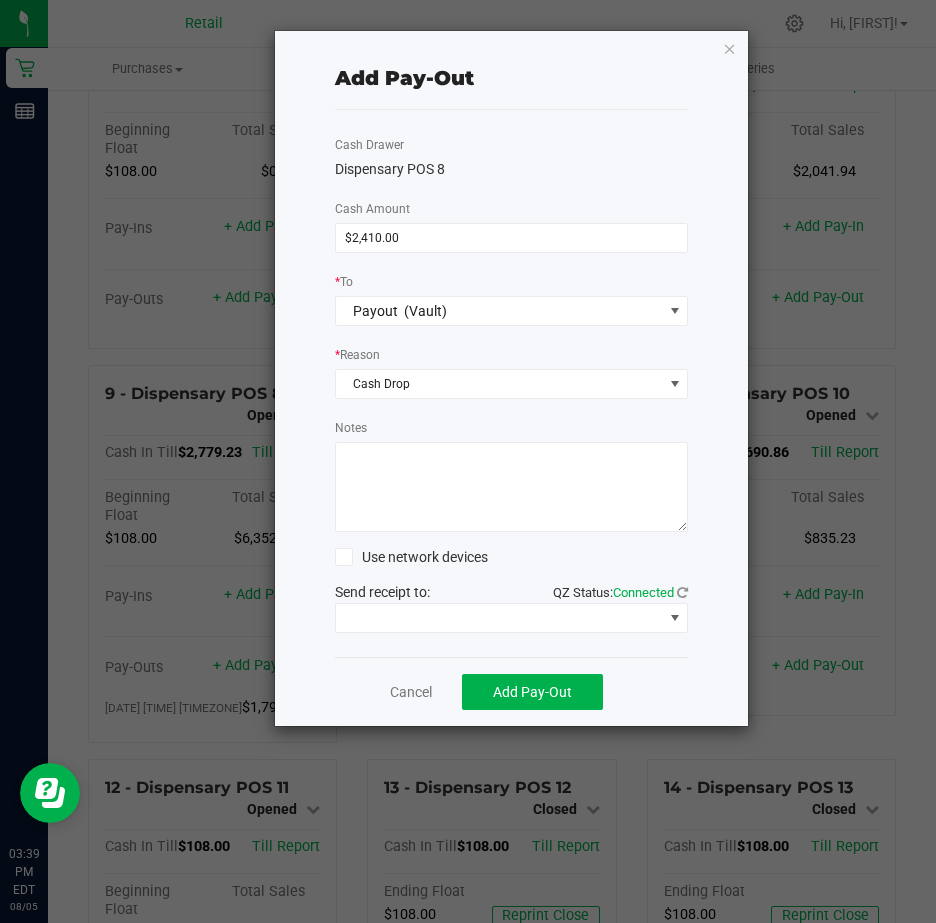click on "Notes" at bounding box center (512, 487) 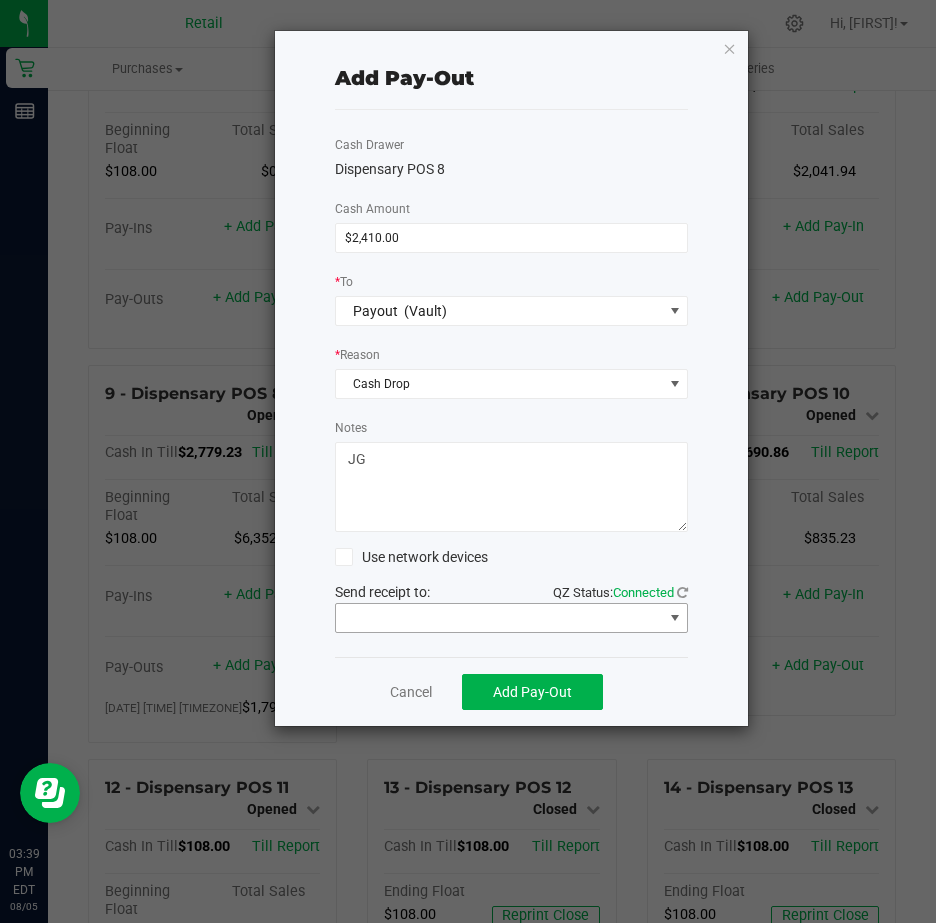 type on "JG" 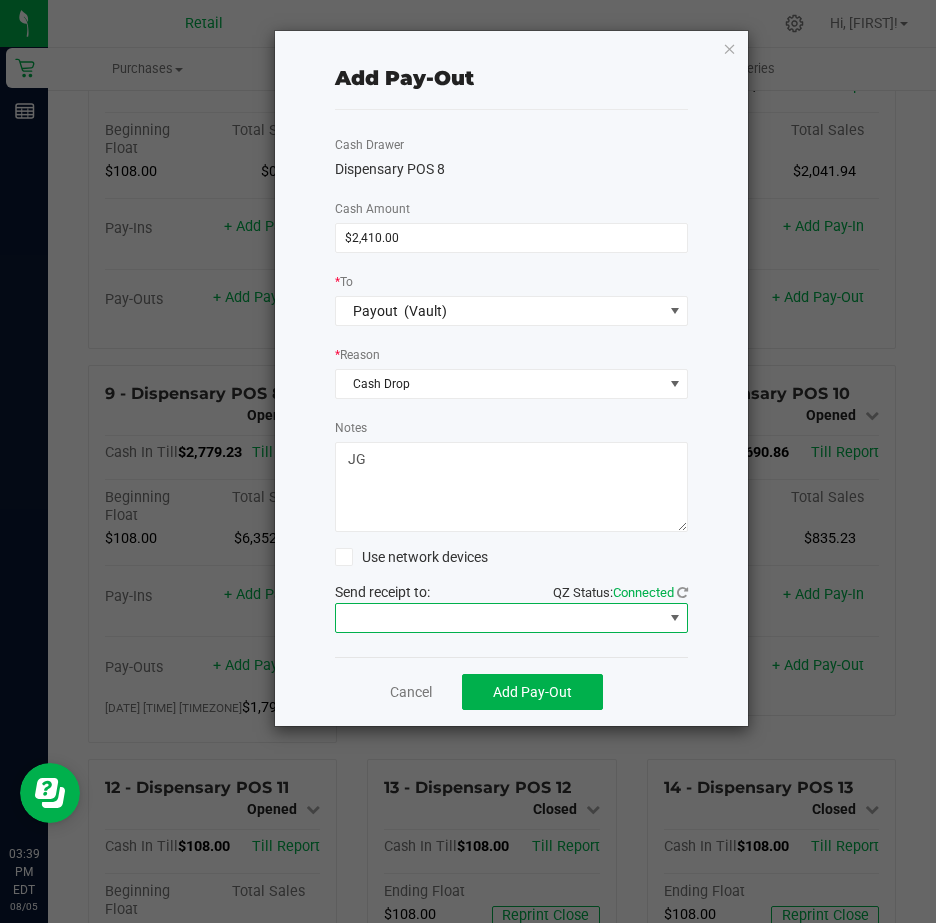 click at bounding box center (675, 618) 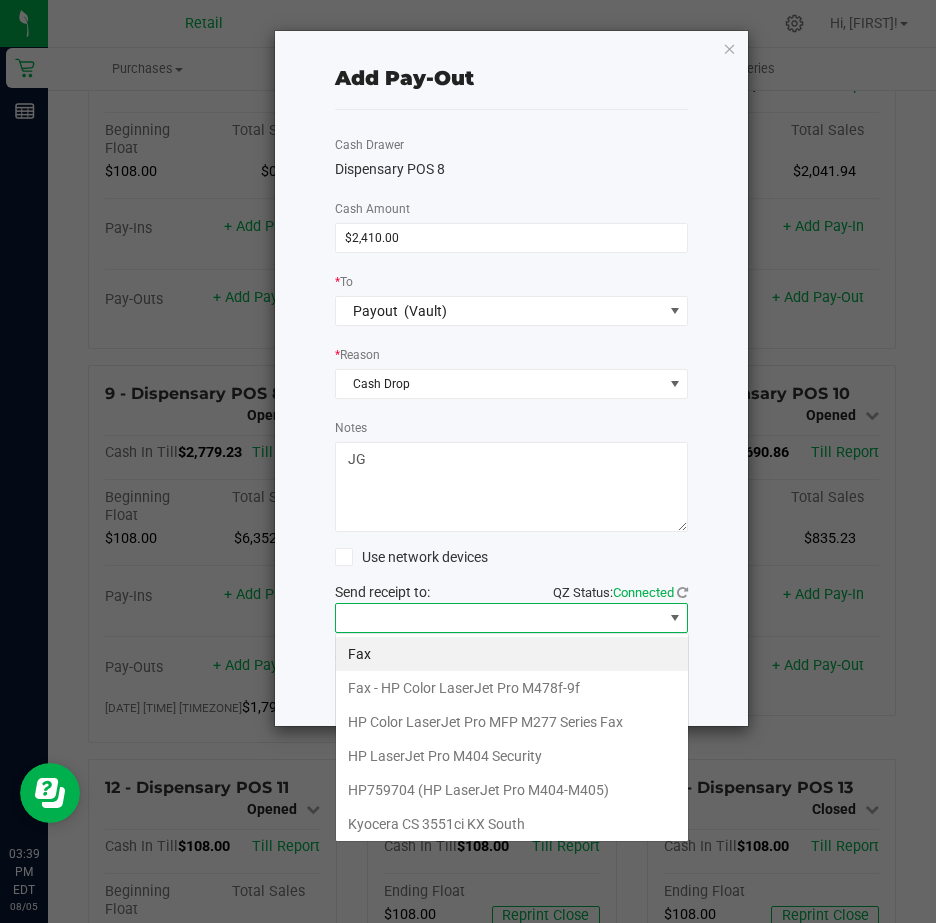 scroll, scrollTop: 99970, scrollLeft: 99646, axis: both 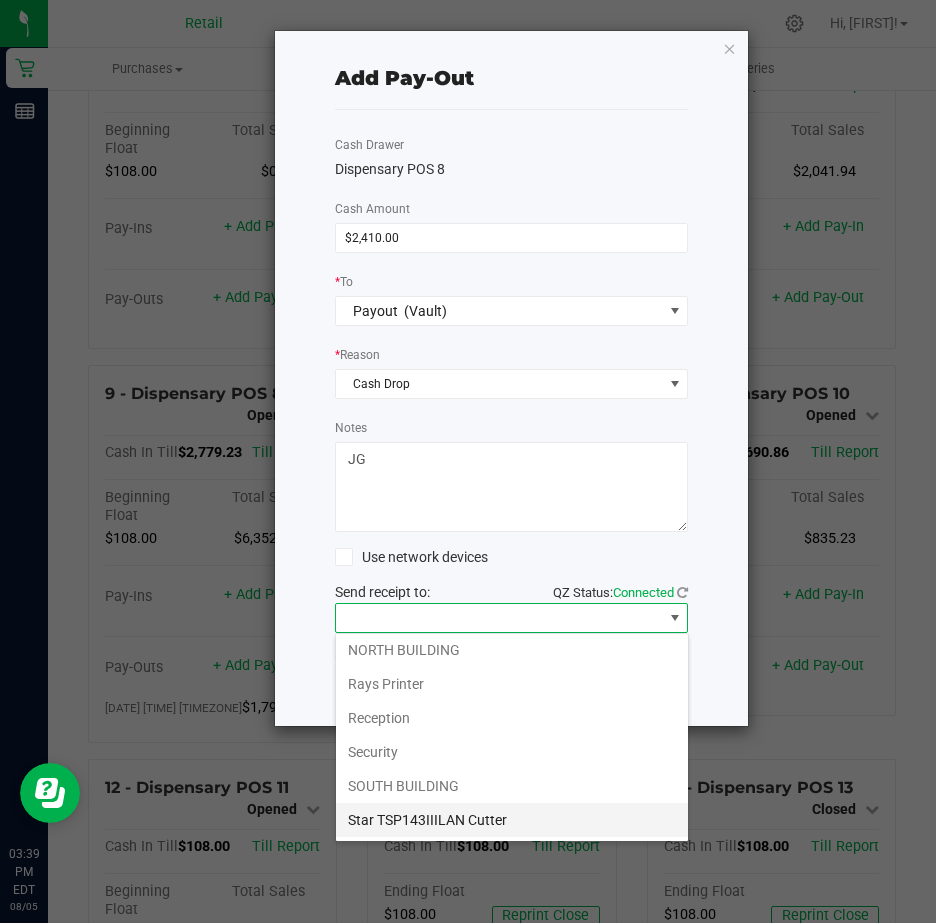 click on "Star TSP143IIILAN Cutter" at bounding box center [512, 820] 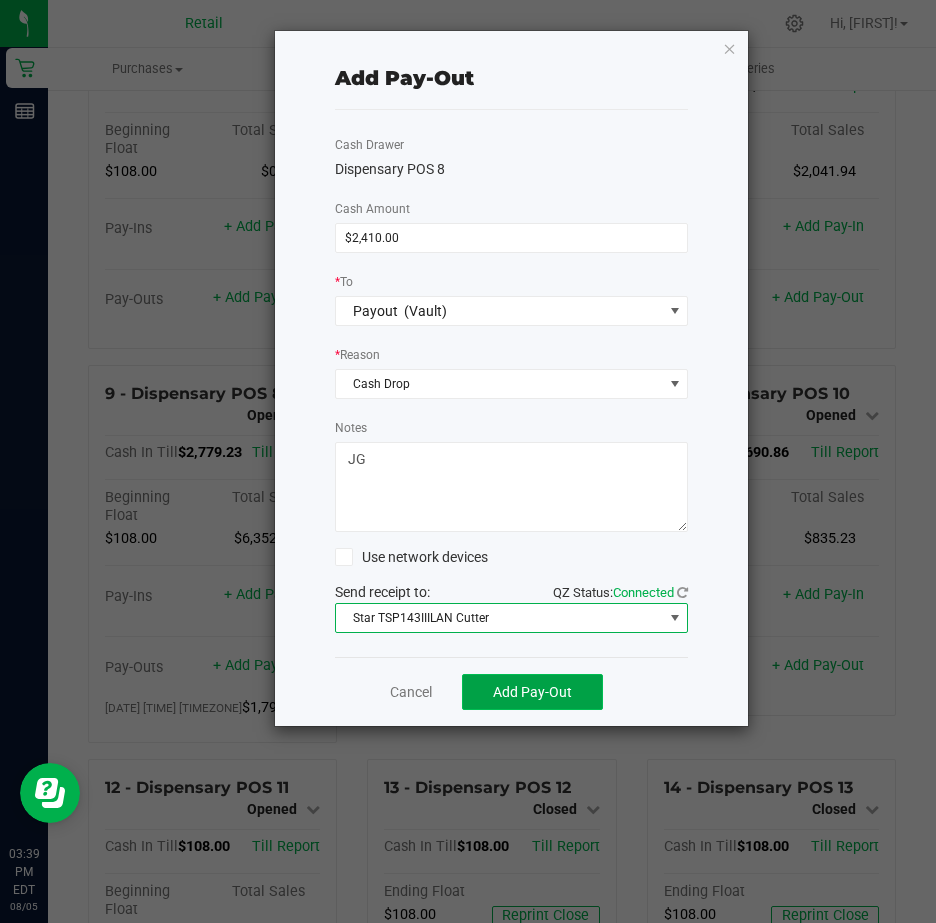 click on "Add Pay-Out" 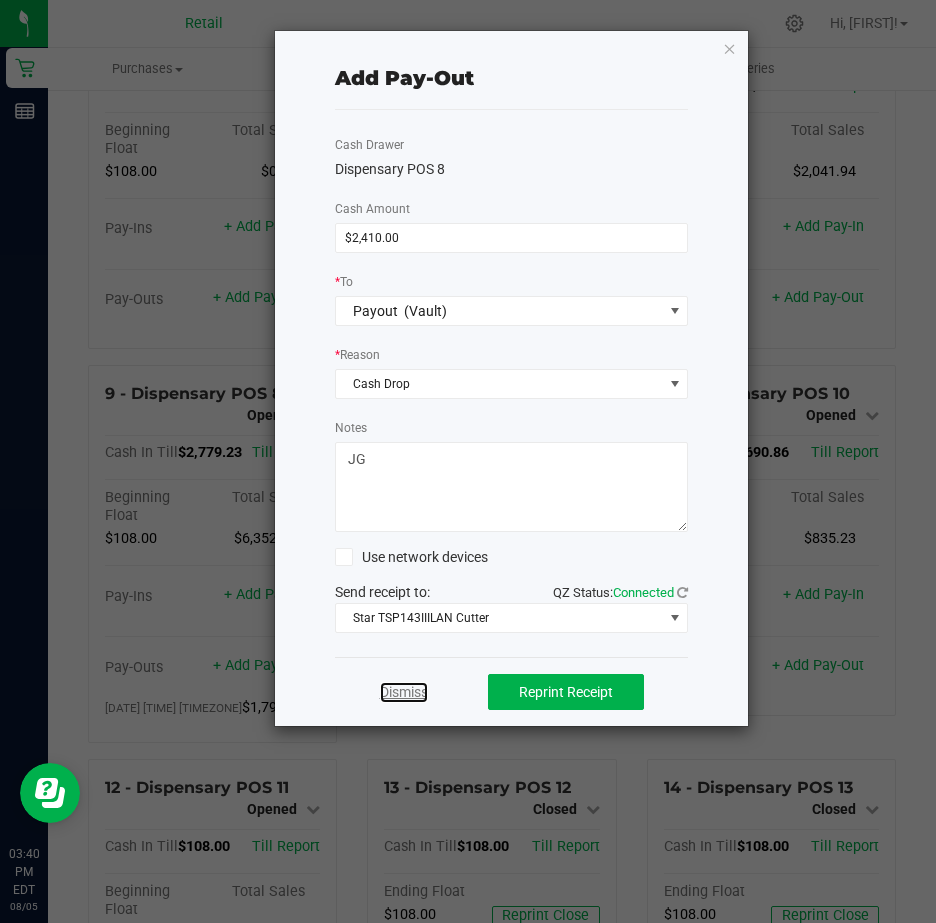 click on "Dismiss" 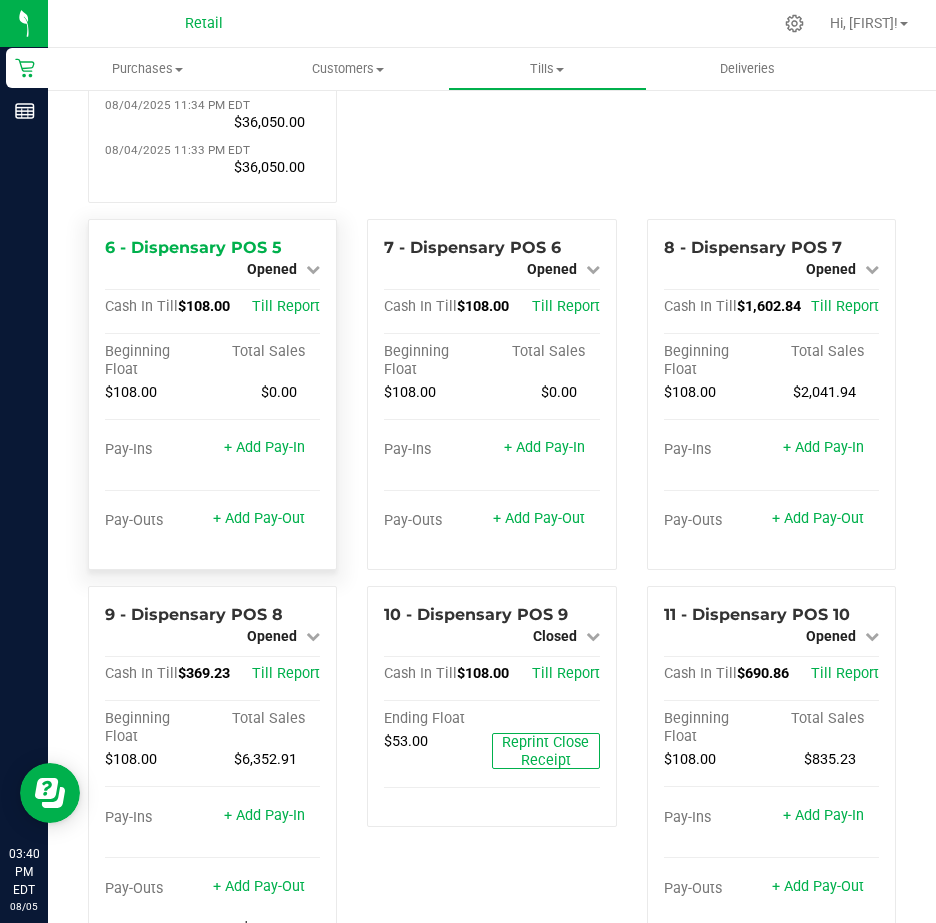 scroll, scrollTop: 300, scrollLeft: 0, axis: vertical 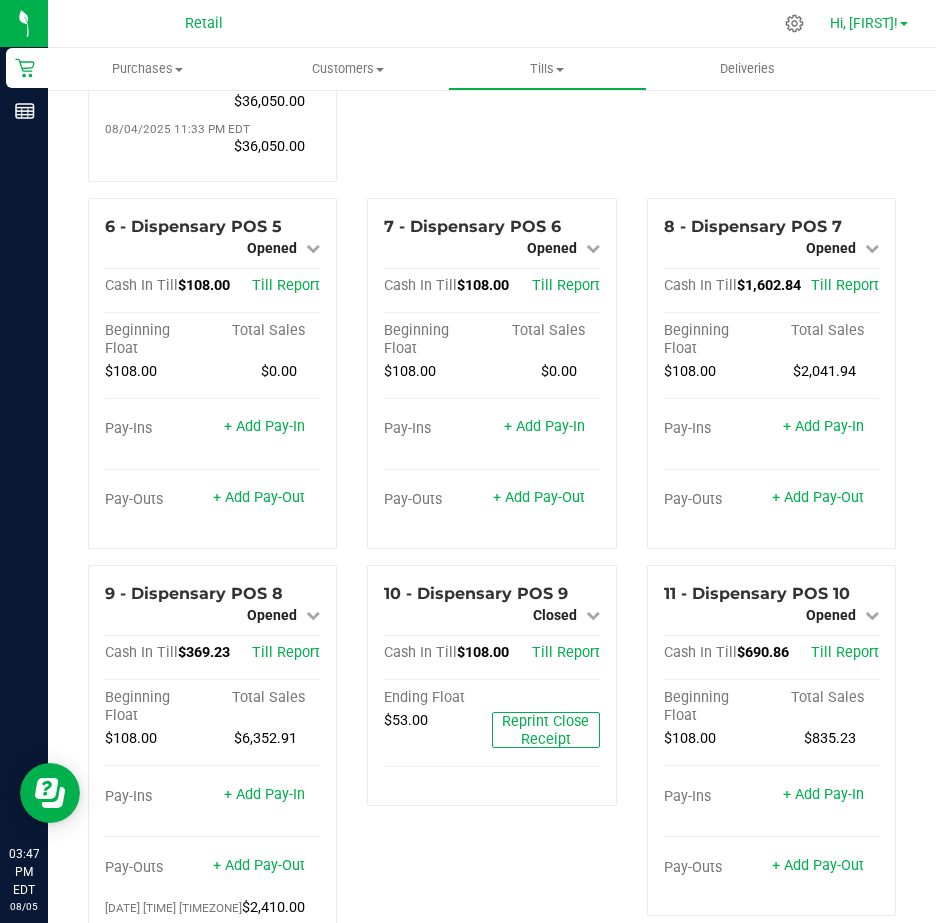 click on "Hi, [FIRST]!" at bounding box center [869, 23] 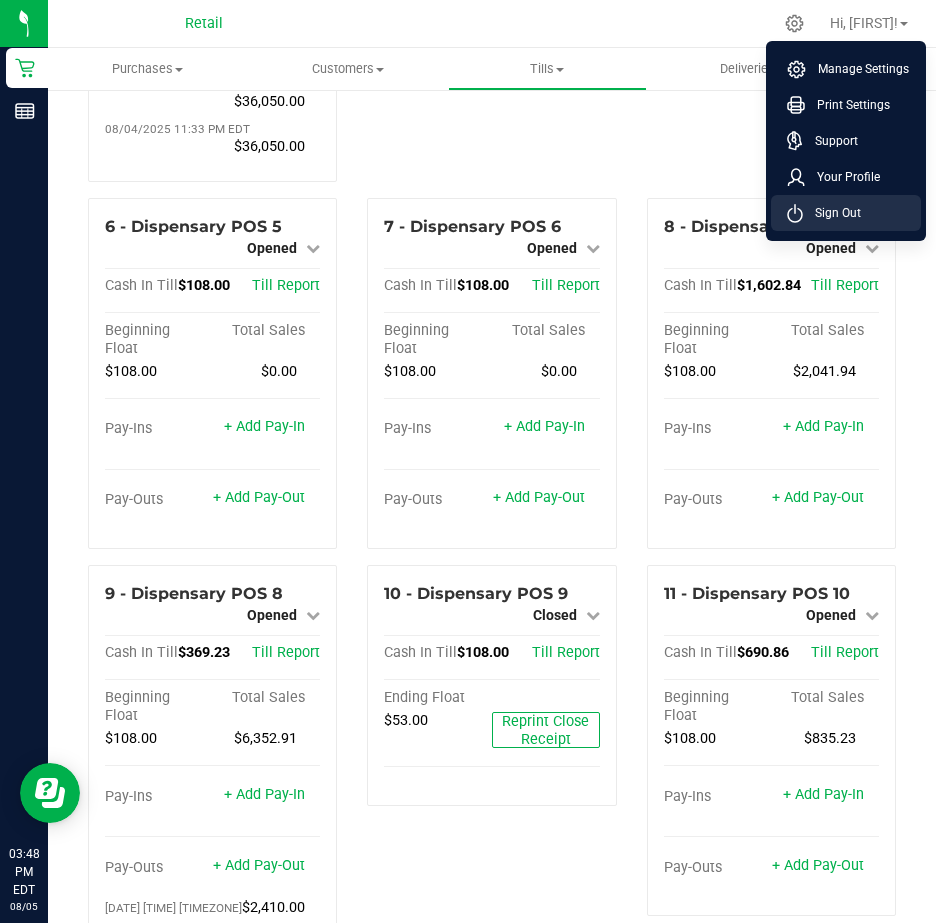 click on "Sign Out" at bounding box center (832, 213) 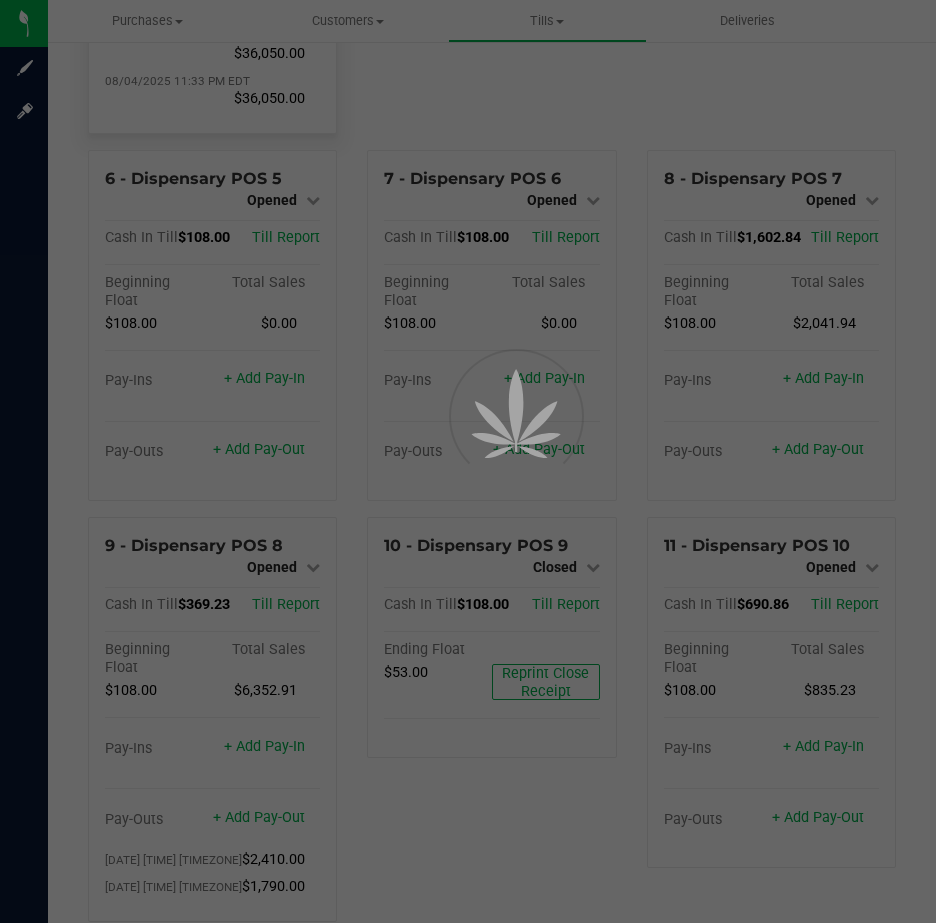 scroll, scrollTop: 0, scrollLeft: 0, axis: both 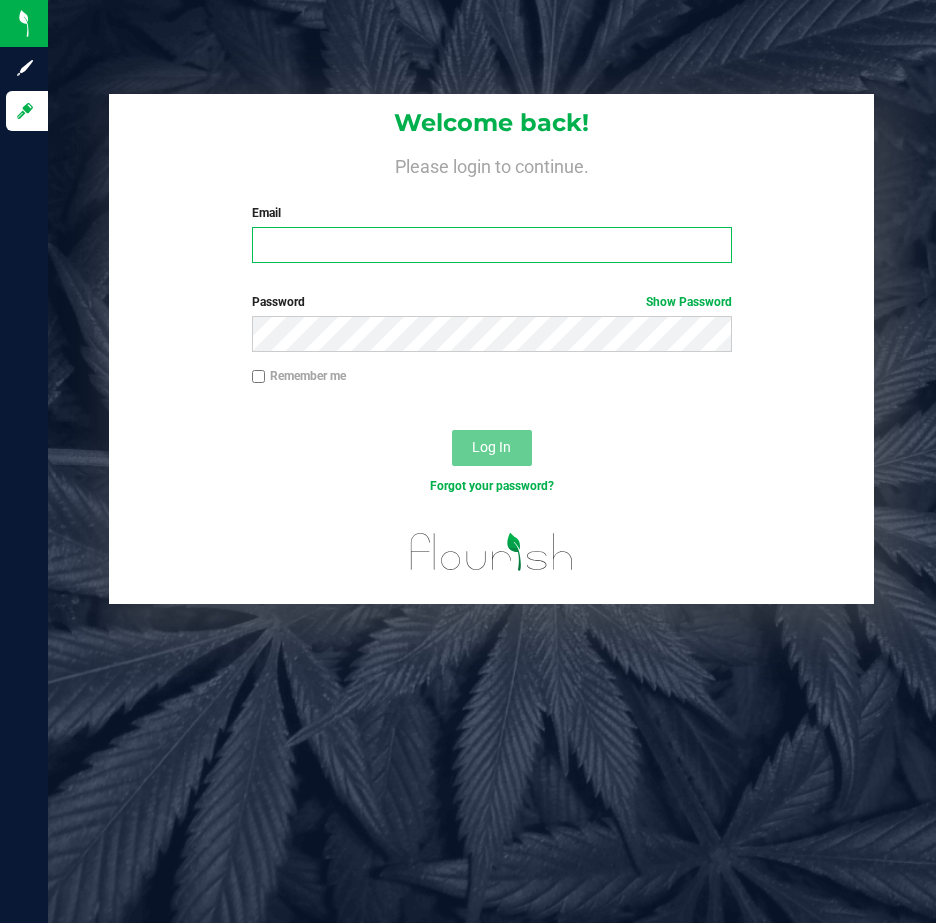 type on "[EMAIL]" 